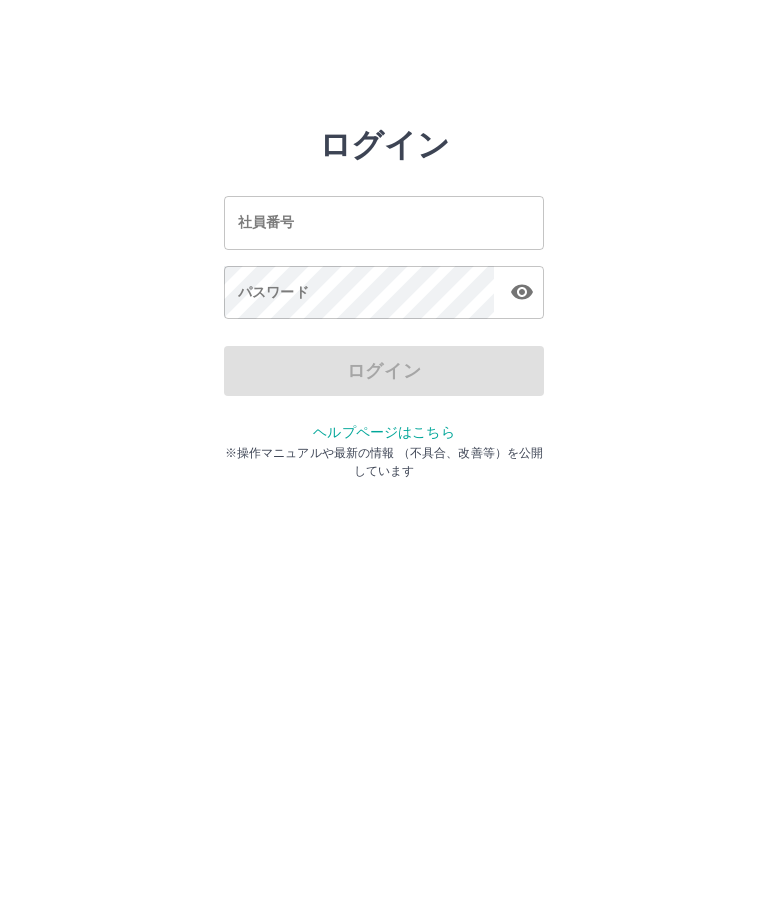 scroll, scrollTop: 0, scrollLeft: 0, axis: both 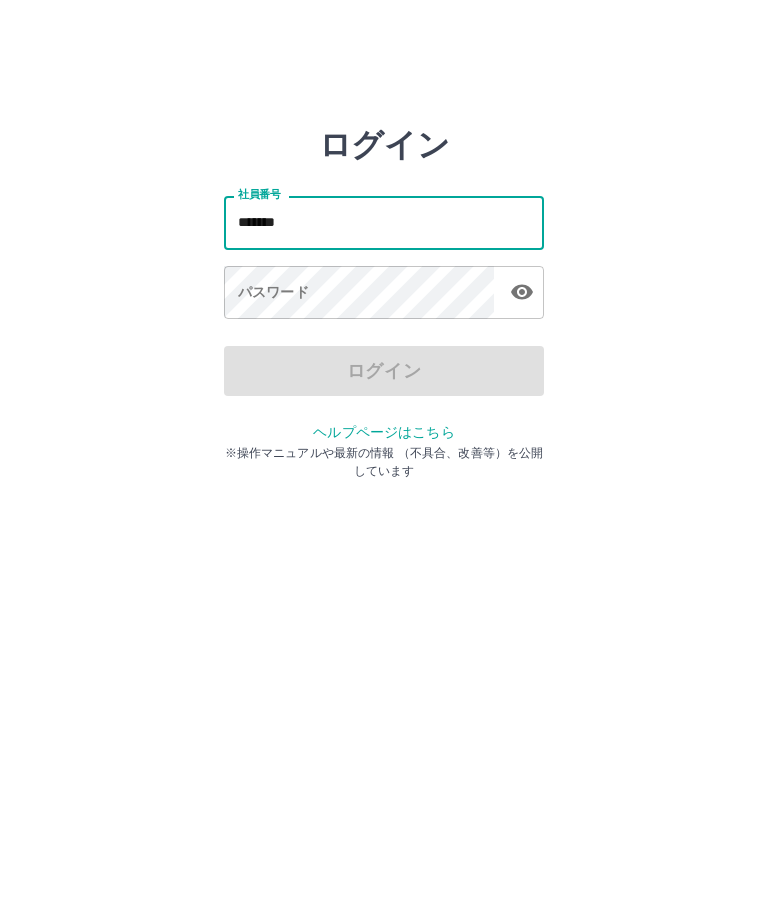 type on "*******" 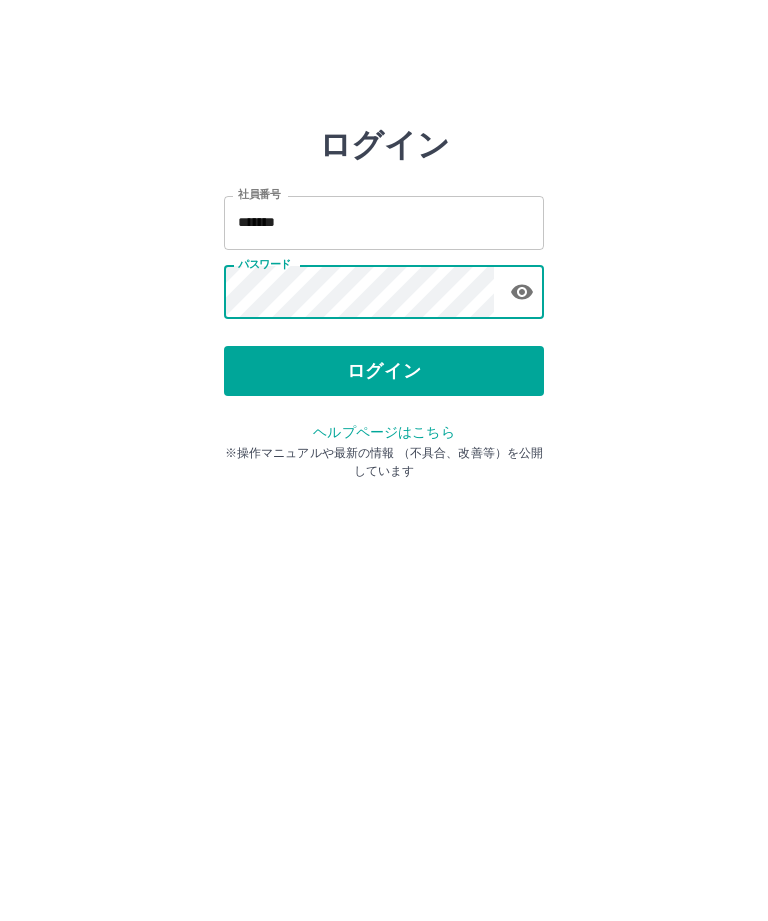 click on "ログイン" at bounding box center (384, 371) 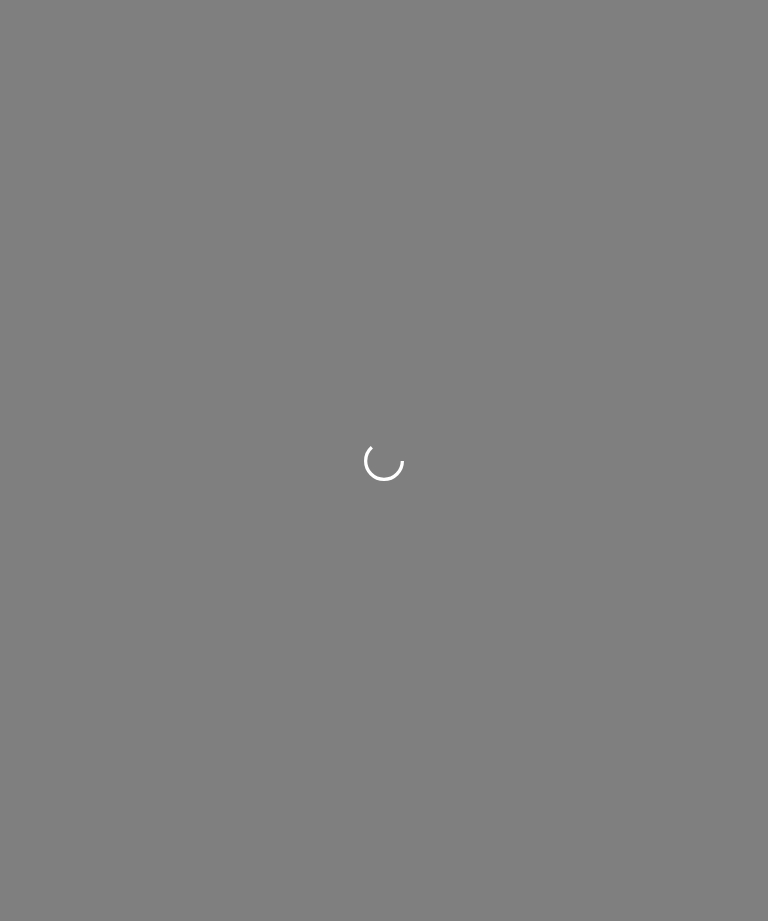 scroll, scrollTop: 0, scrollLeft: 0, axis: both 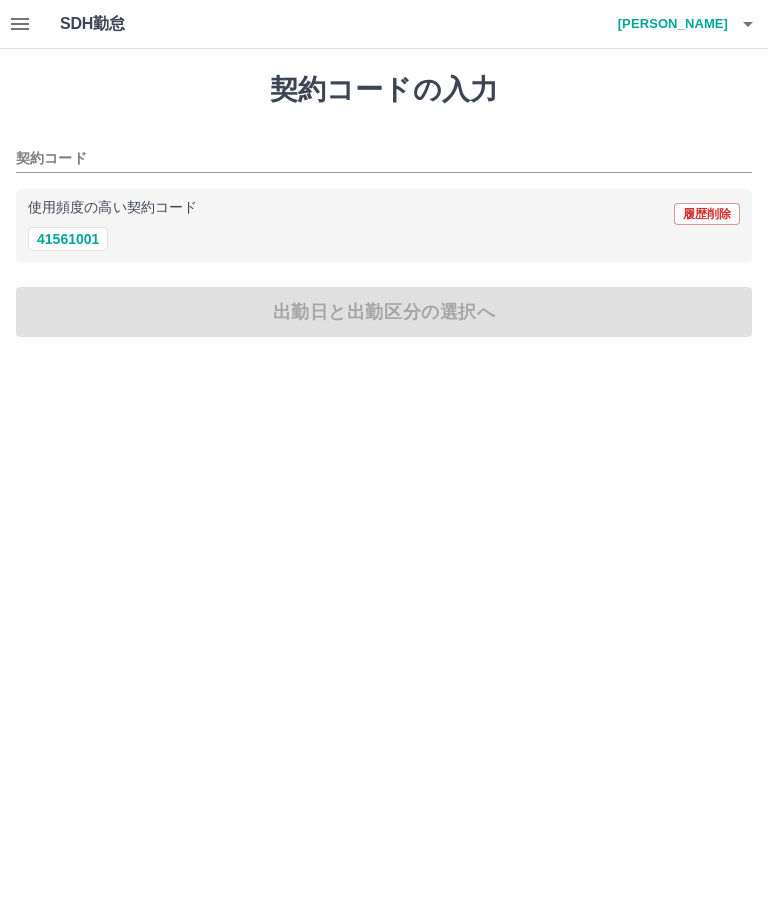 click on "41561001" at bounding box center [68, 239] 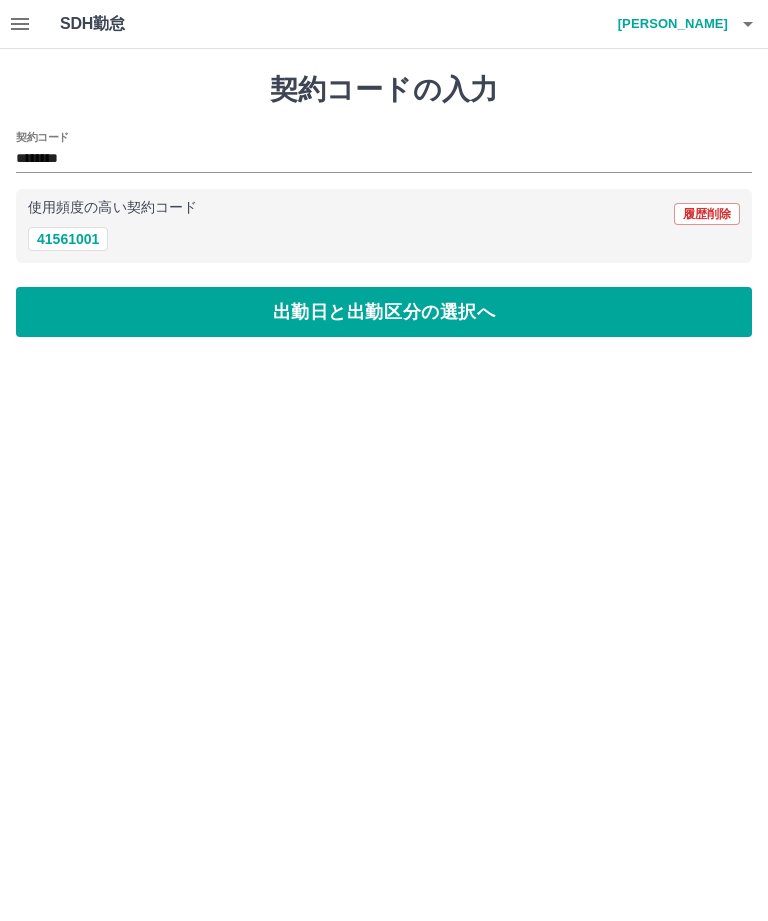click on "出勤日と出勤区分の選択へ" at bounding box center (384, 312) 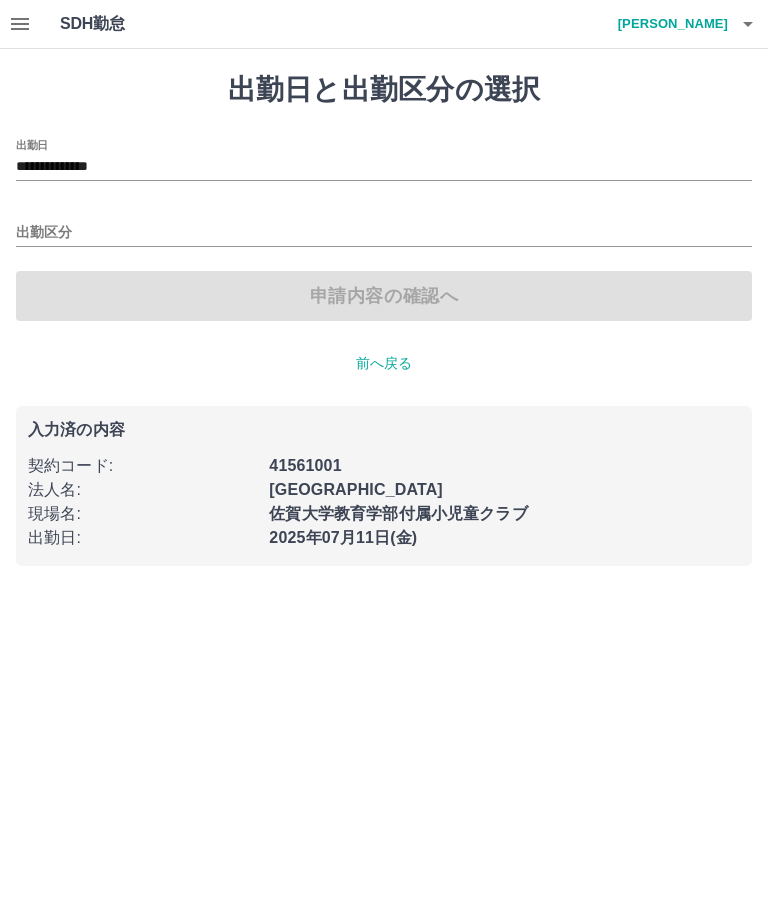 click on "**********" at bounding box center [384, 167] 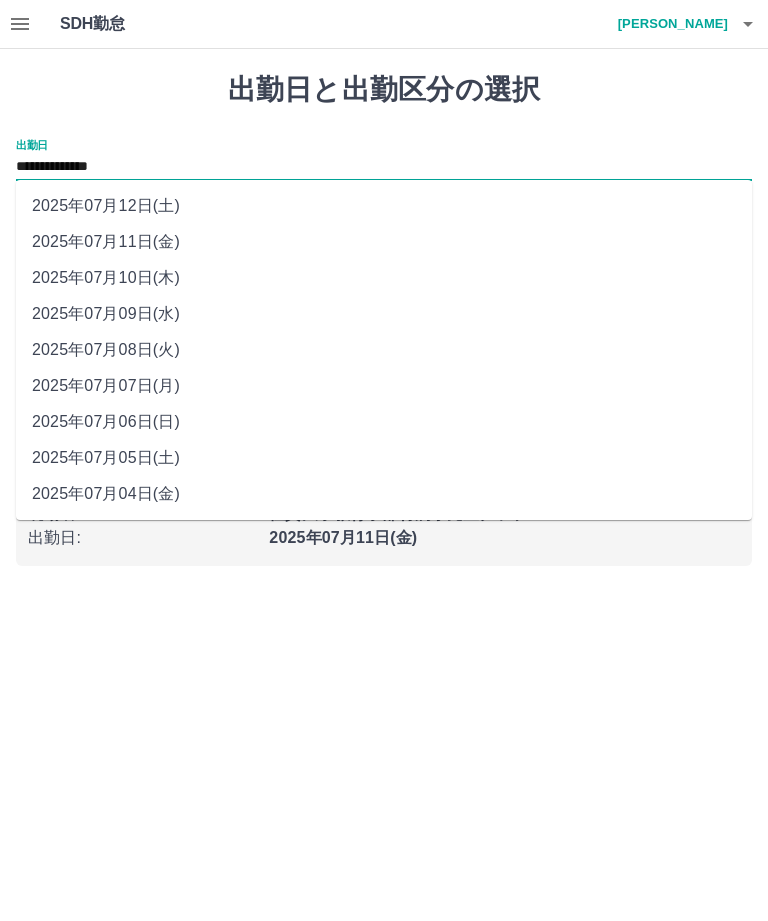 click on "2025年07月10日(木)" at bounding box center [384, 278] 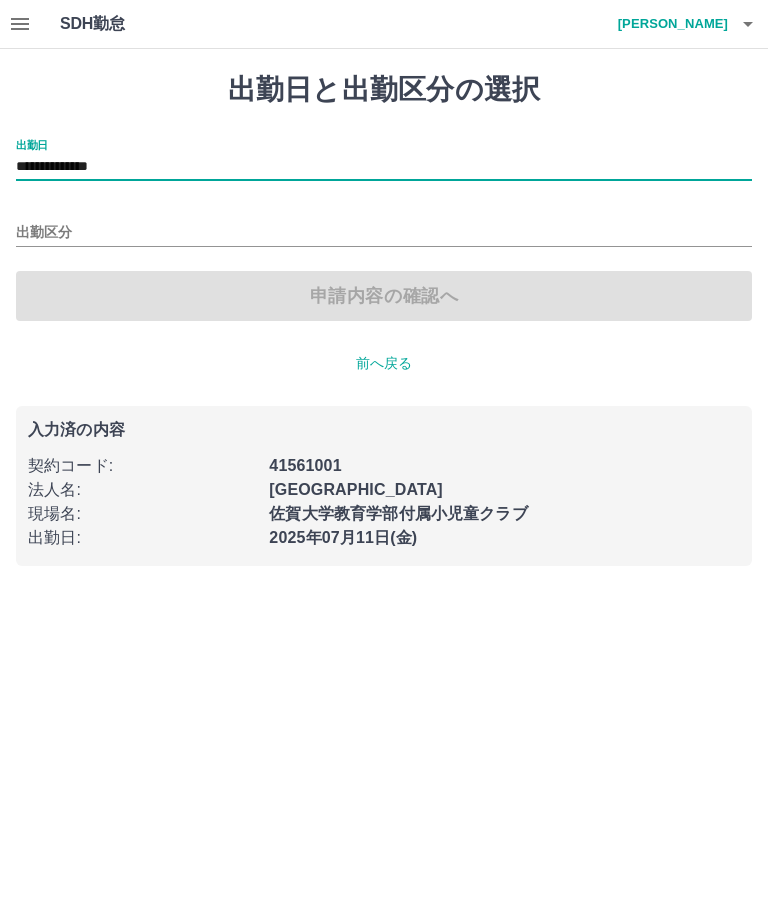 click on "出勤区分" at bounding box center (384, 233) 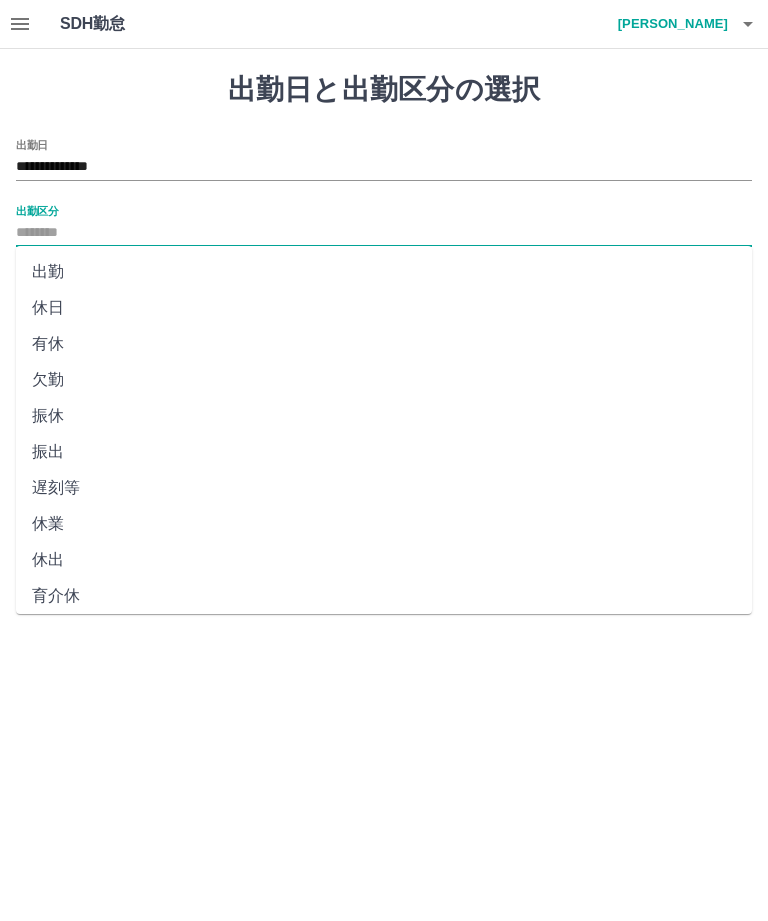 click on "休日" at bounding box center [384, 308] 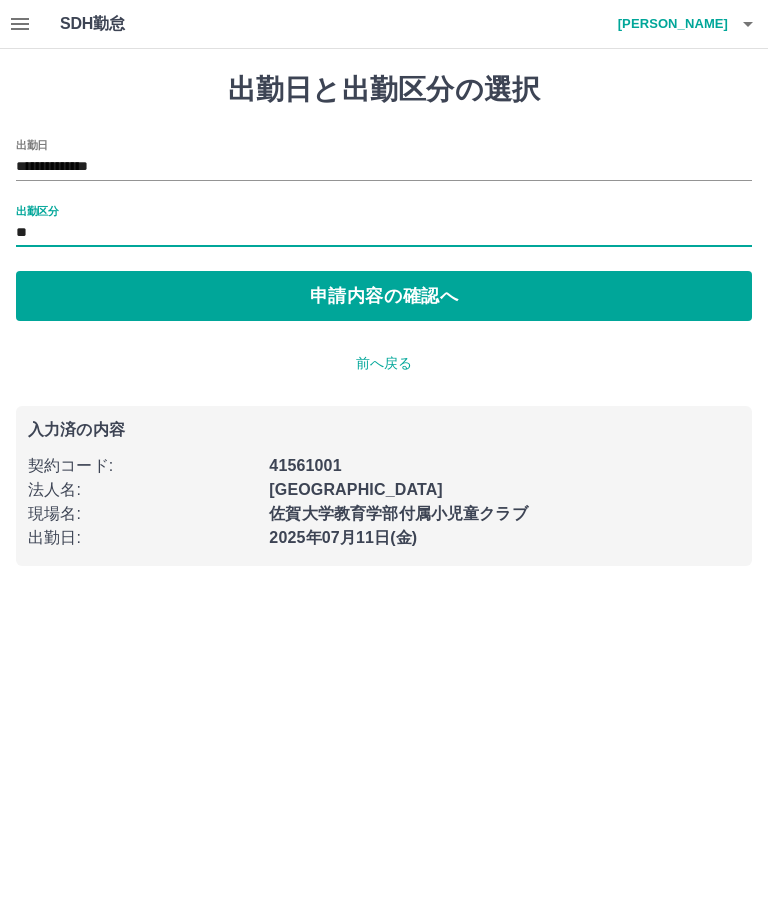 type on "**" 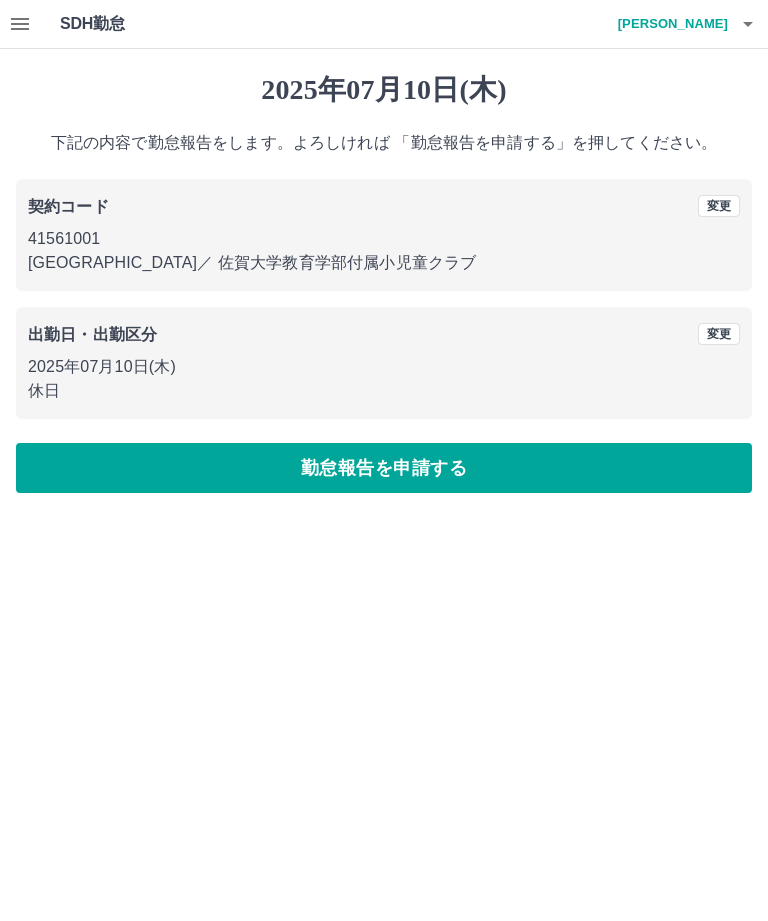 click on "勤怠報告を申請する" at bounding box center [384, 468] 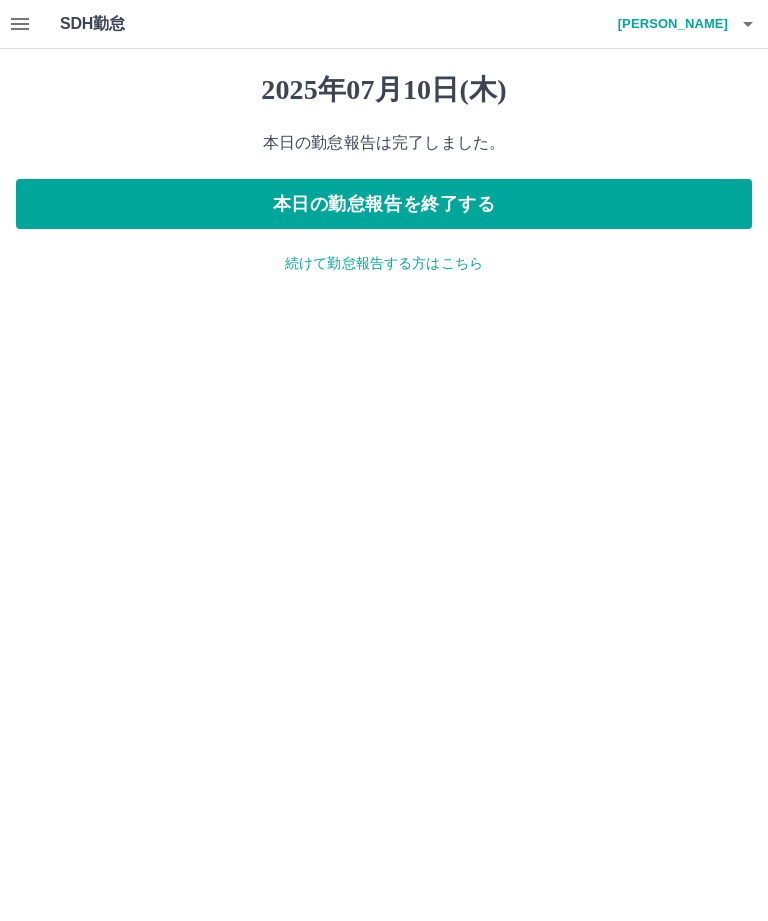 click on "続けて勤怠報告する方はこちら" at bounding box center (384, 263) 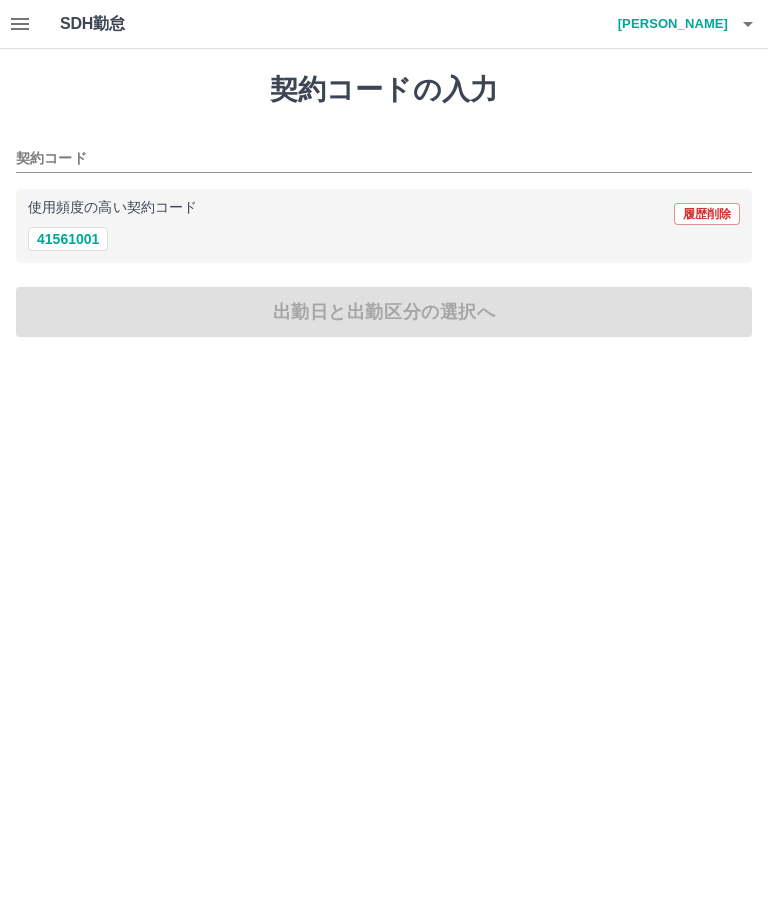 click on "41561001" at bounding box center [68, 239] 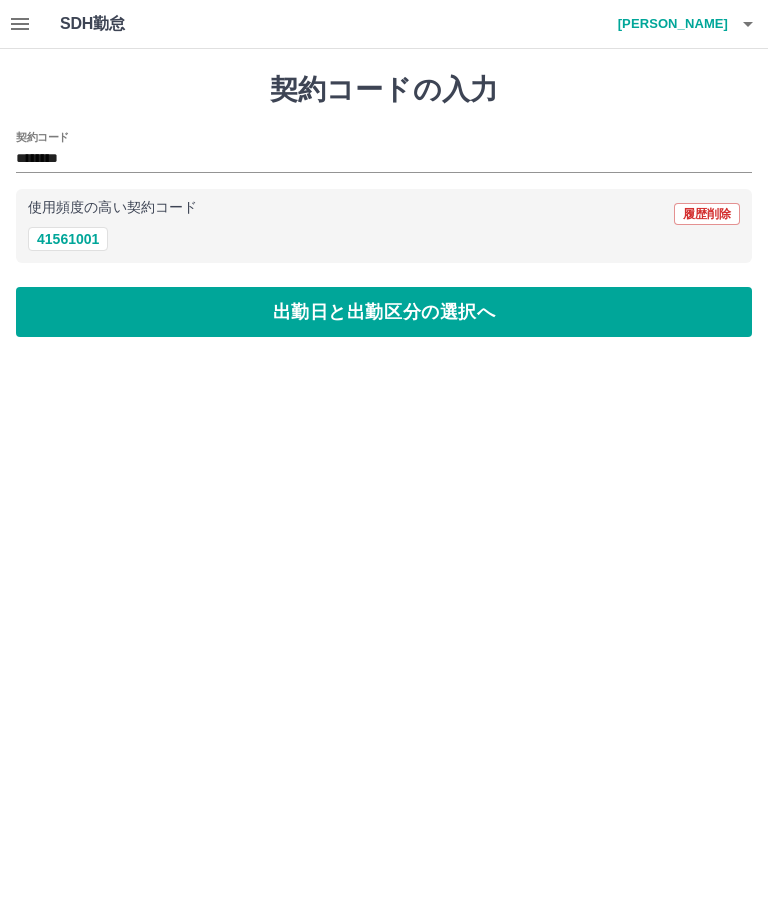 click on "出勤日と出勤区分の選択へ" at bounding box center (384, 312) 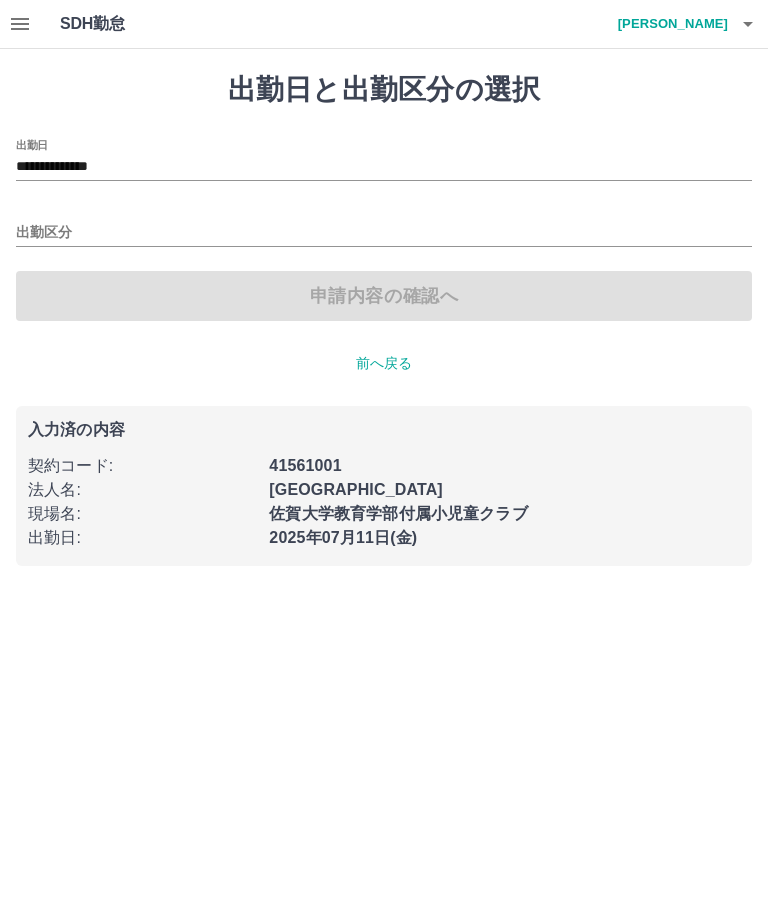 click on "**********" at bounding box center (384, 167) 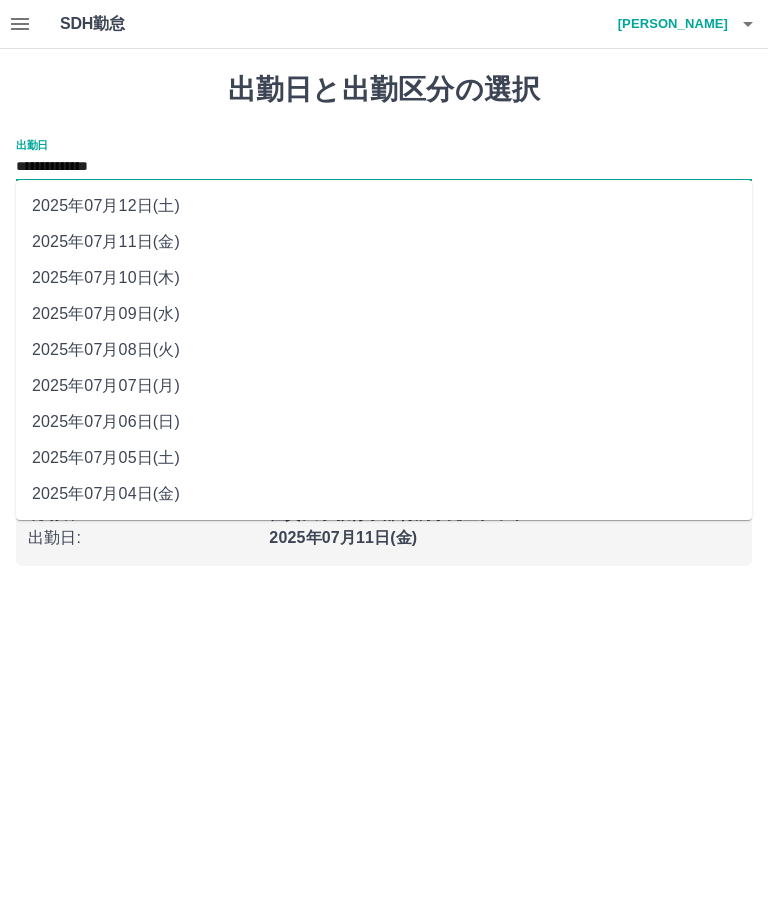 click on "**********" at bounding box center [384, 160] 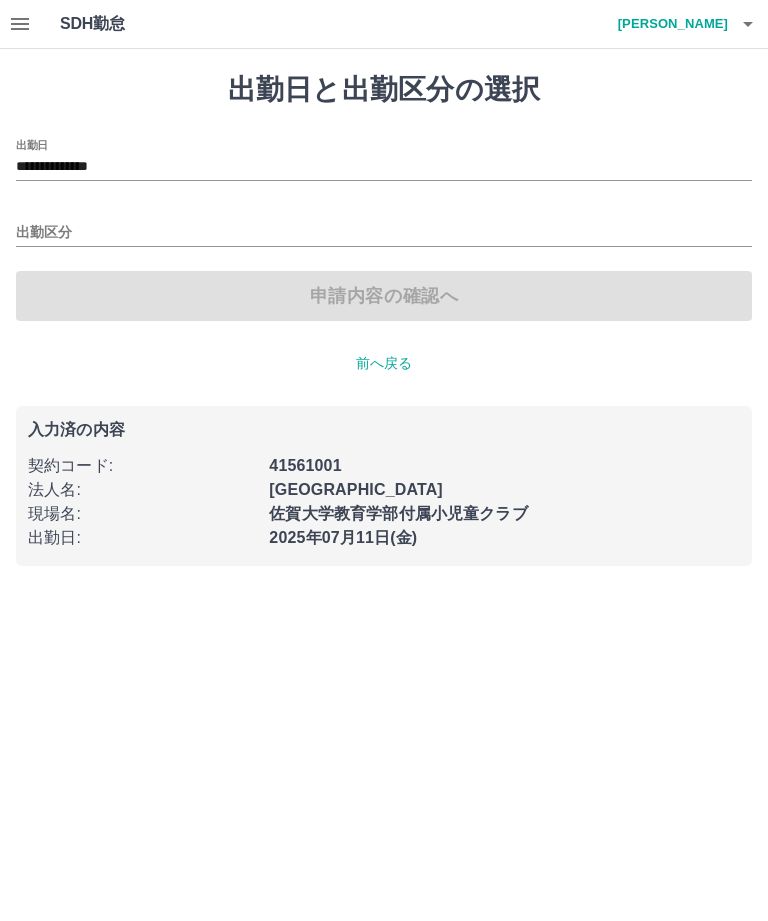 click on "出勤区分" at bounding box center [384, 233] 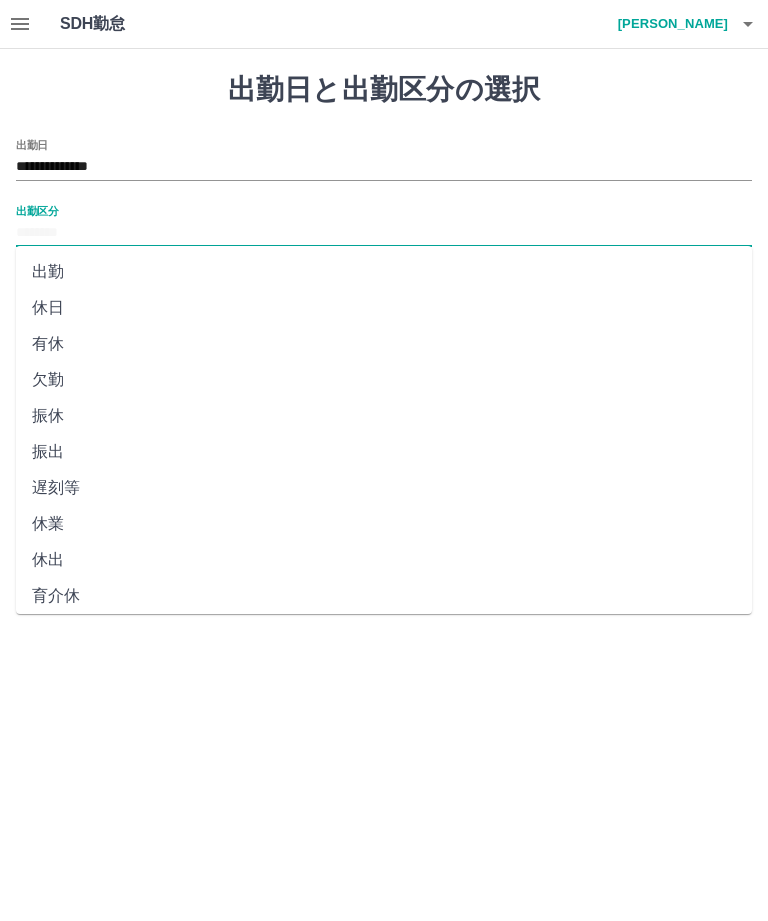 click on "出勤" at bounding box center [384, 272] 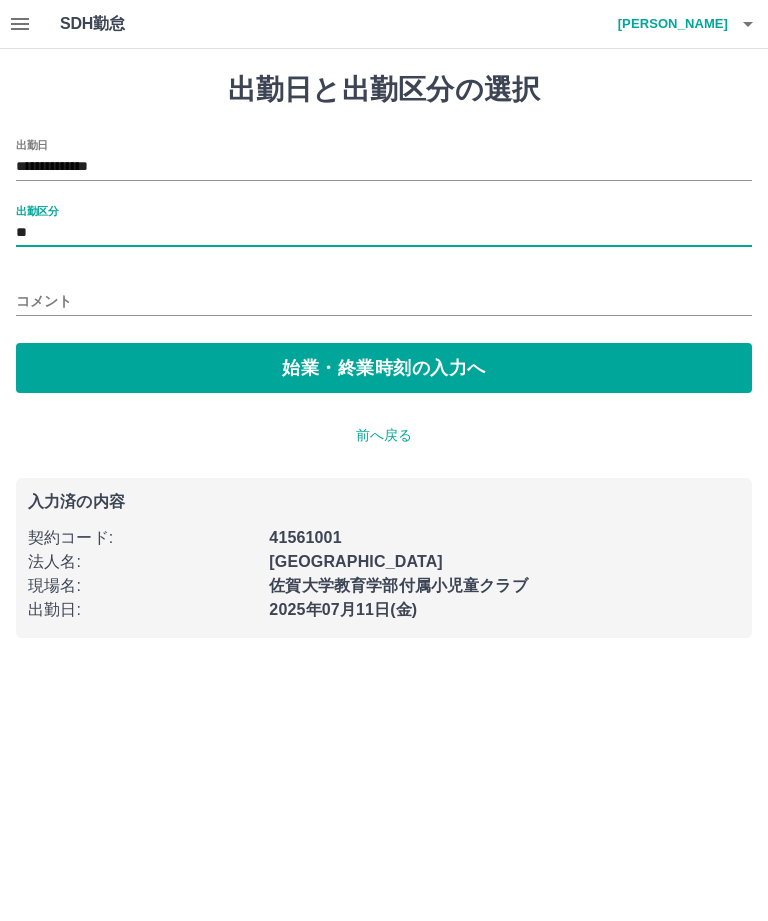 type on "**" 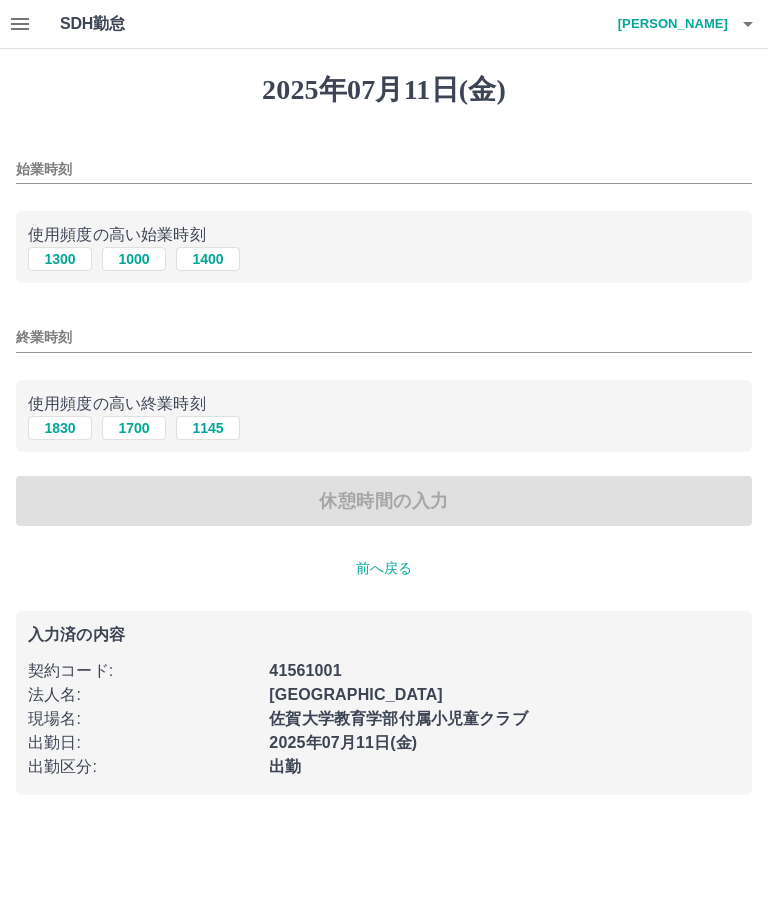 click on "1400" at bounding box center [208, 259] 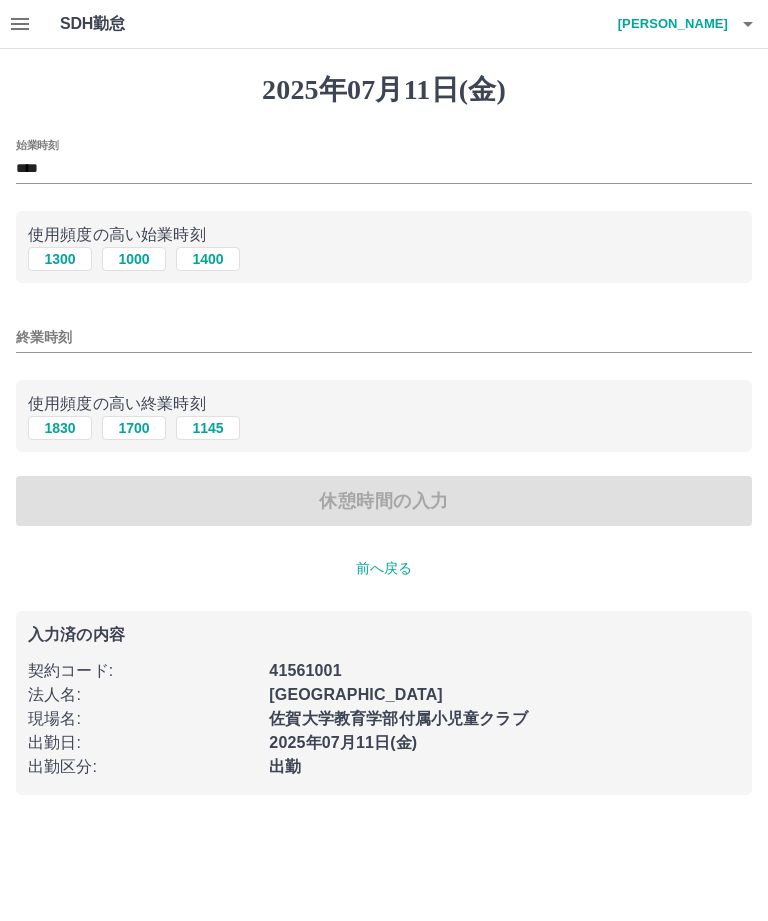 click on "1830" at bounding box center [60, 428] 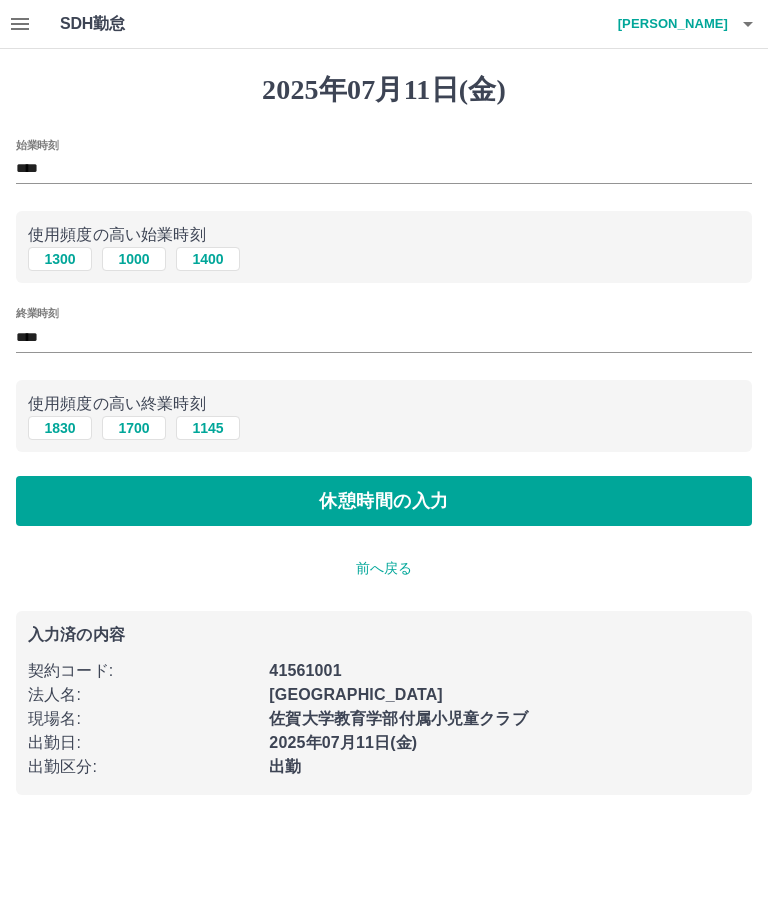 click on "休憩時間の入力" at bounding box center [384, 501] 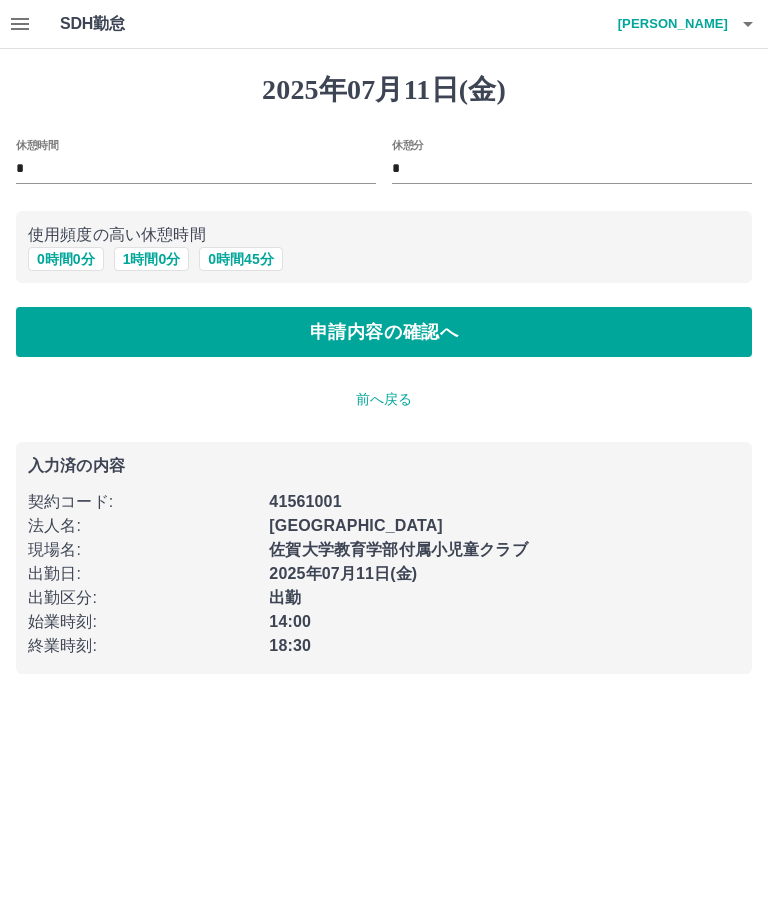 click on "0 時間 0 分" at bounding box center (66, 259) 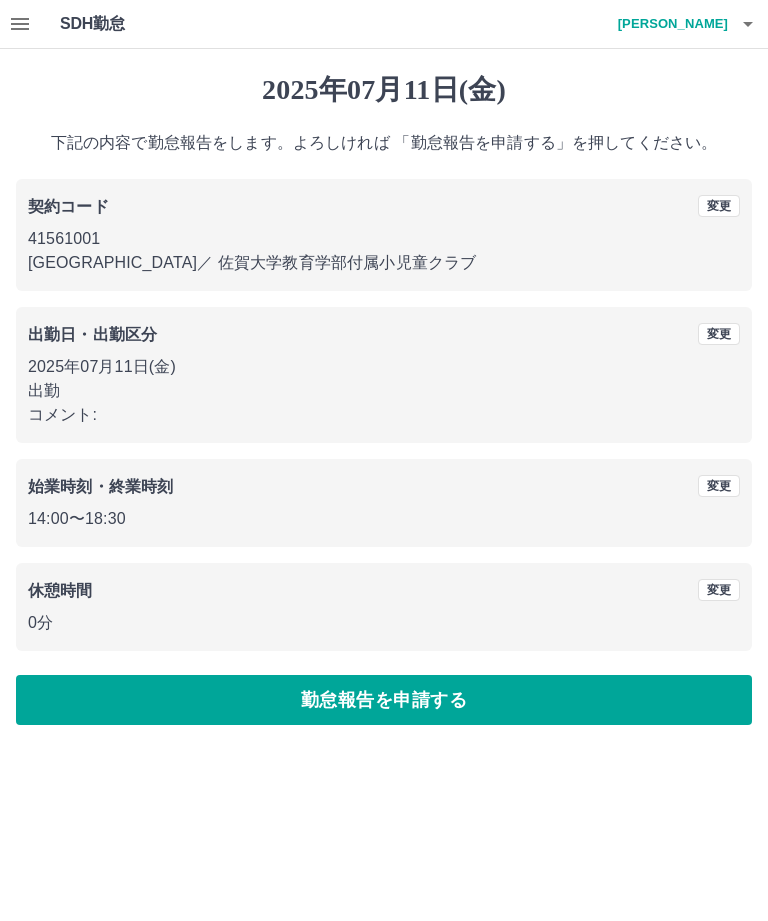 click on "勤怠報告を申請する" at bounding box center (384, 700) 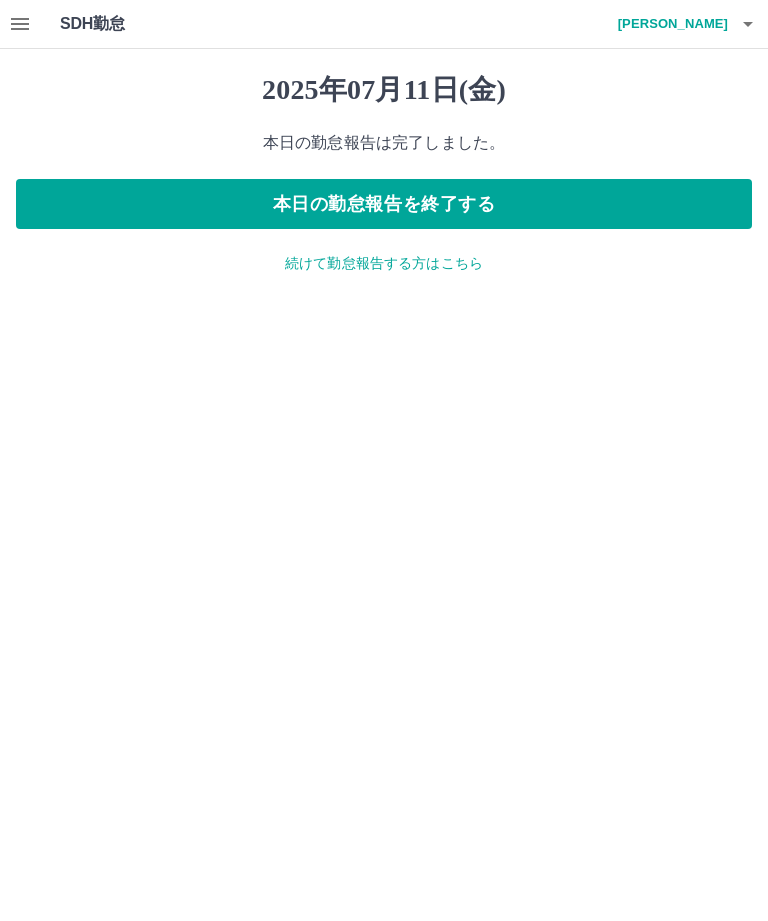 click on "続けて勤怠報告する方はこちら" at bounding box center [384, 263] 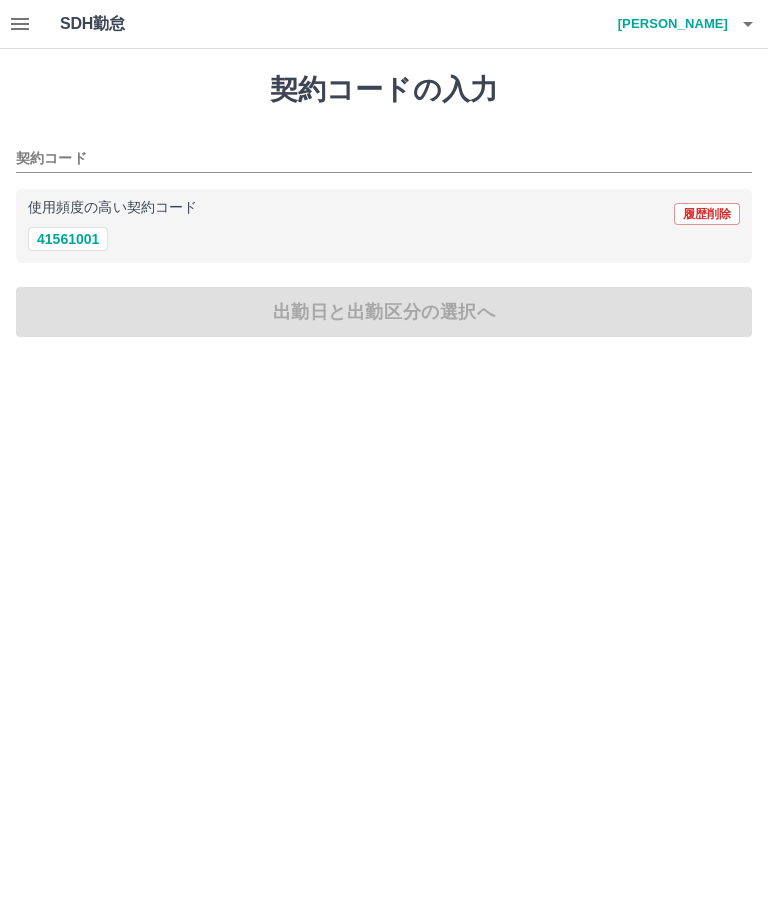 click on "41561001" at bounding box center [68, 239] 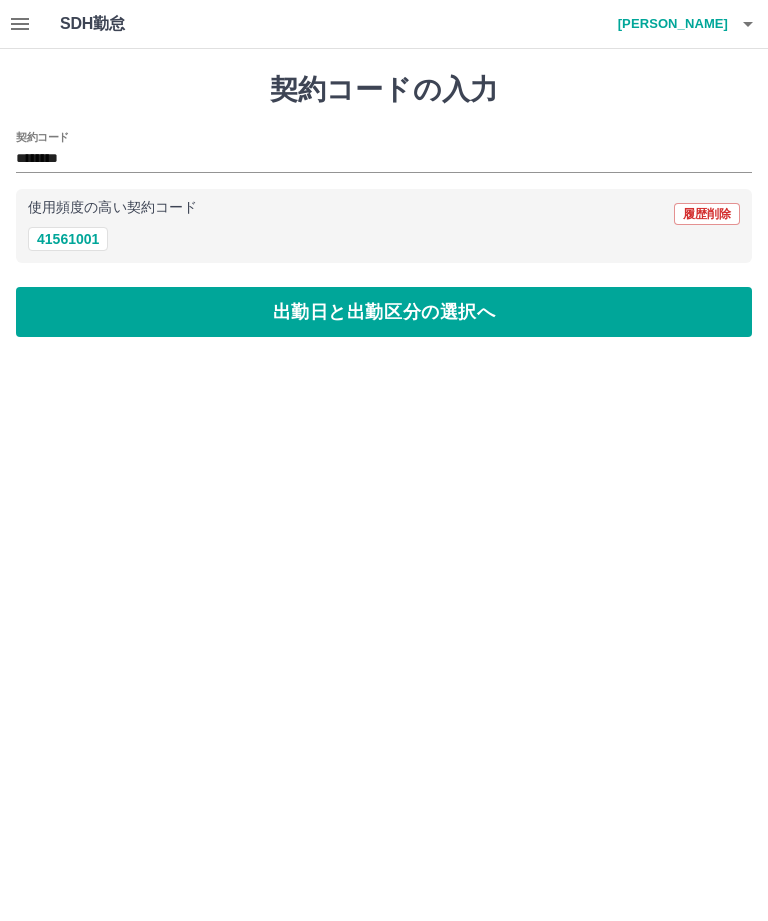 click on "出勤日と出勤区分の選択へ" at bounding box center [384, 312] 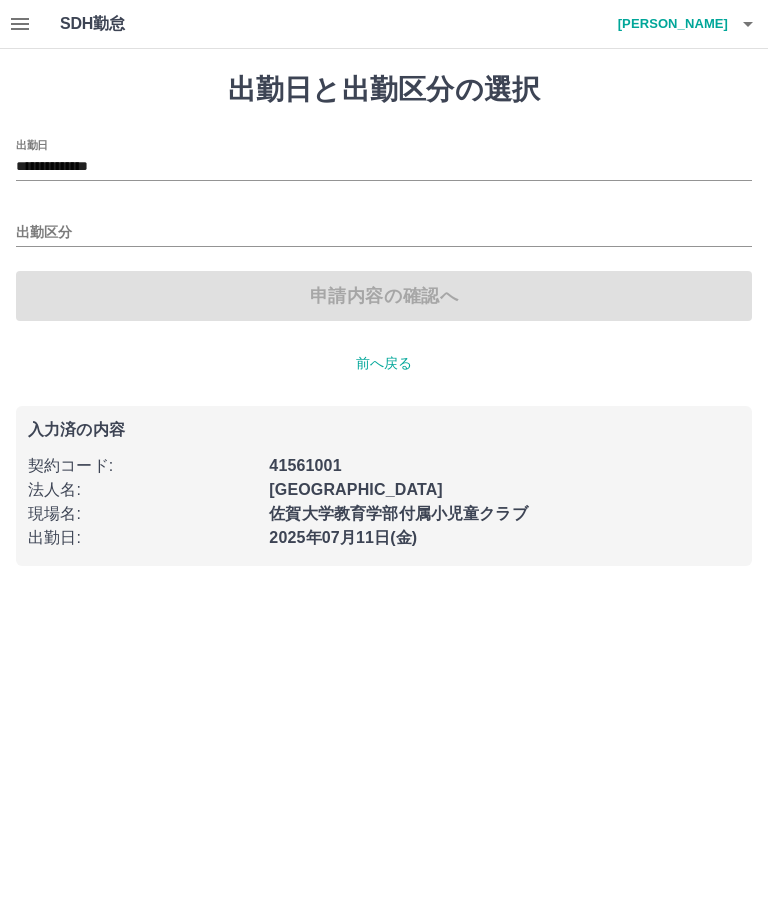 click on "出勤区分" at bounding box center (384, 226) 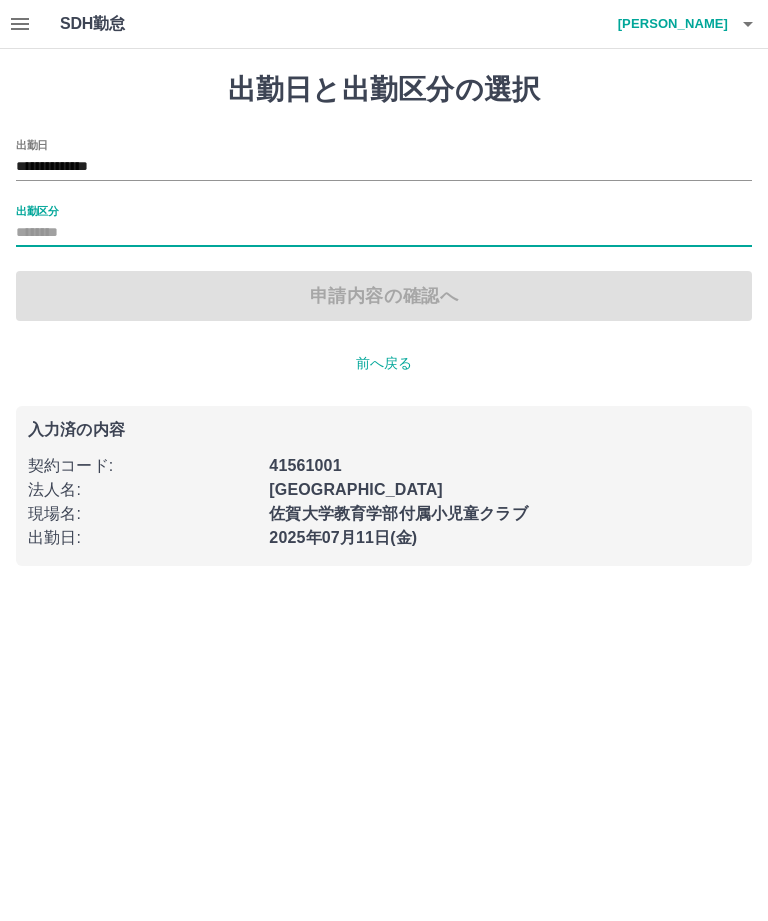click on "**********" at bounding box center (384, 167) 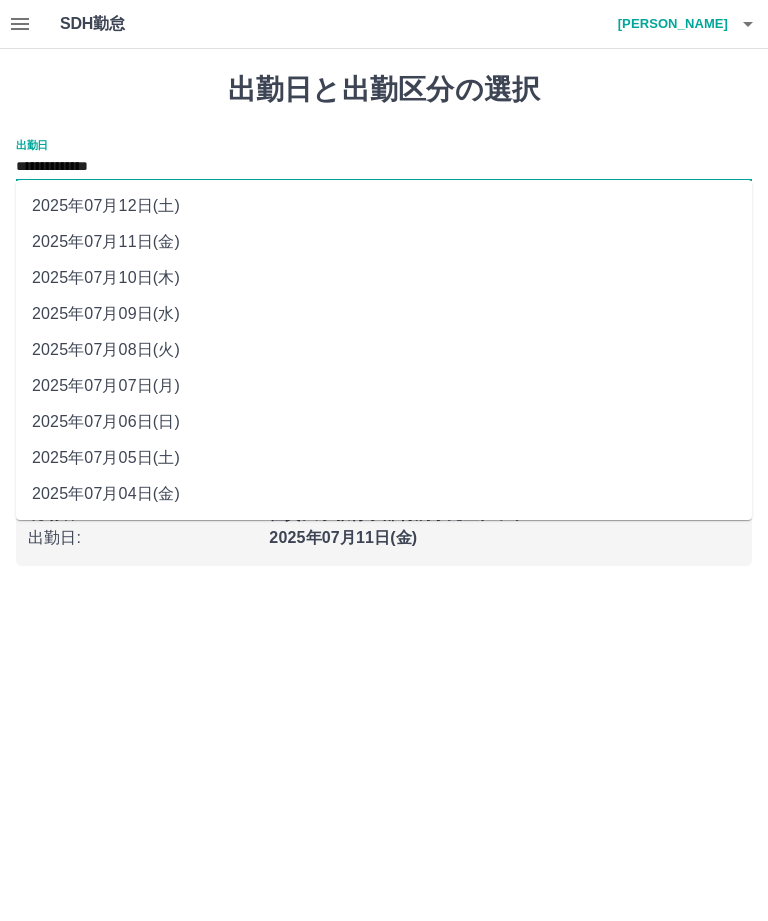 click on "**********" at bounding box center (384, 295) 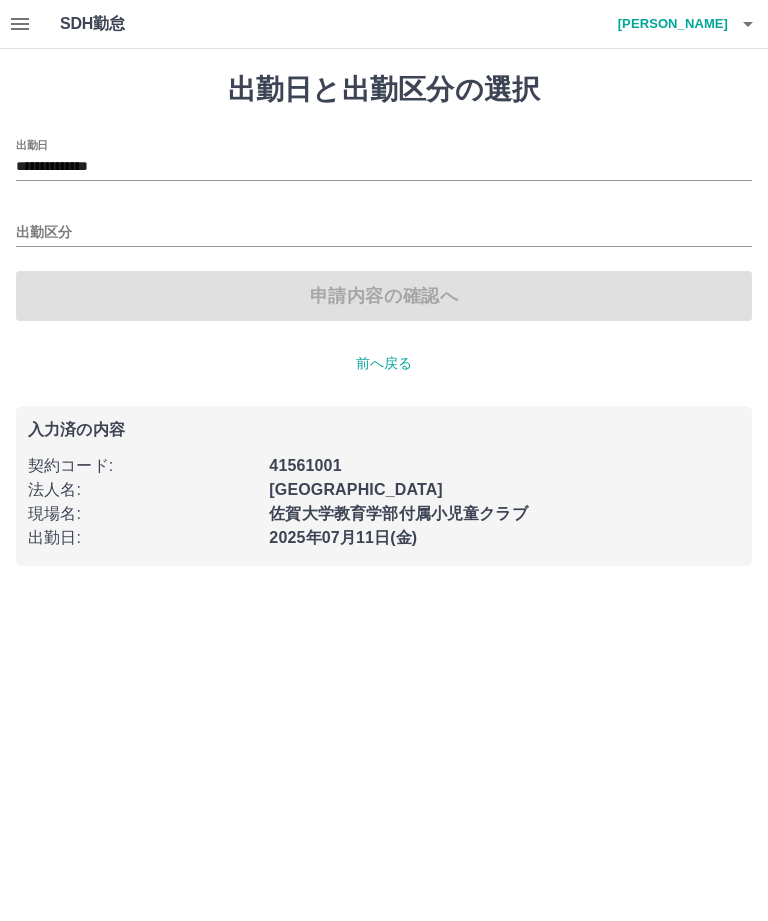click on "**********" at bounding box center (384, 167) 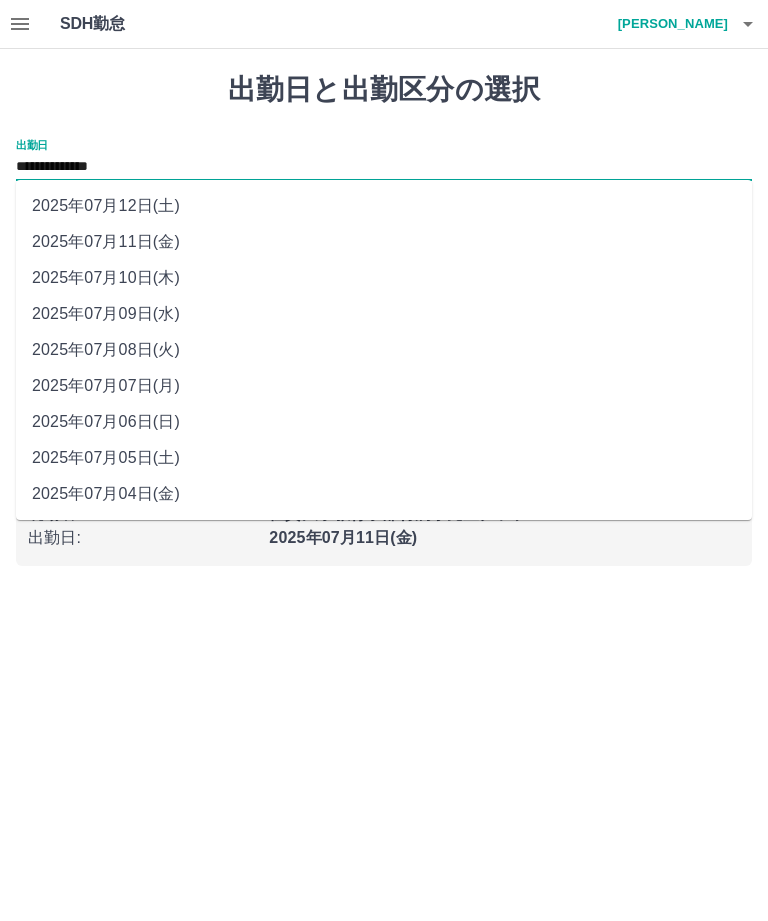 click on "2025年07月12日(土)" at bounding box center [384, 206] 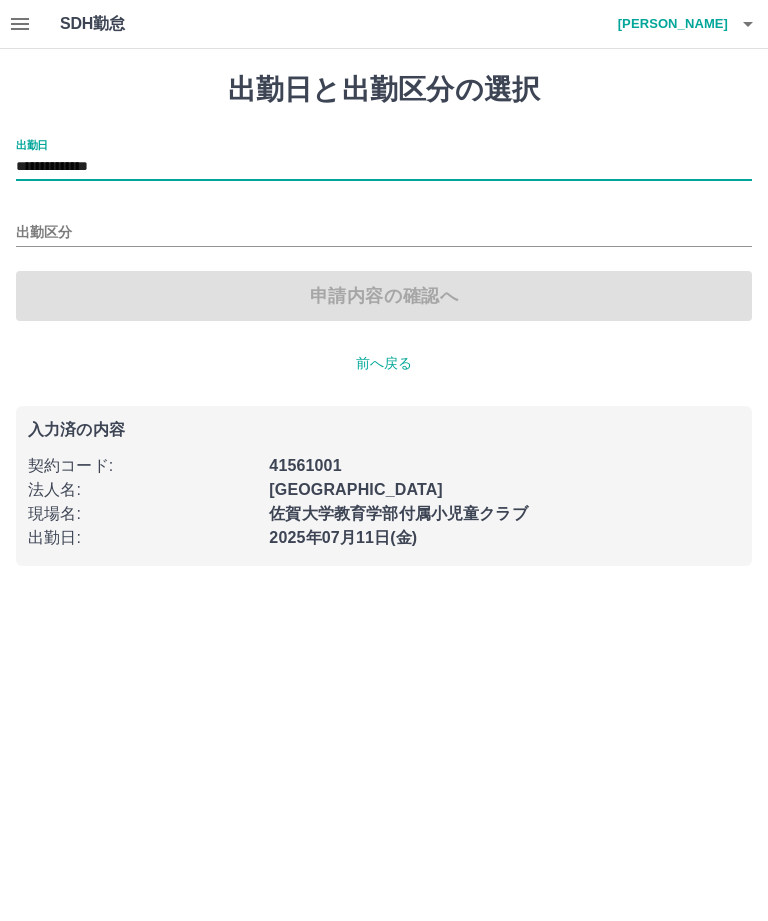 type on "**********" 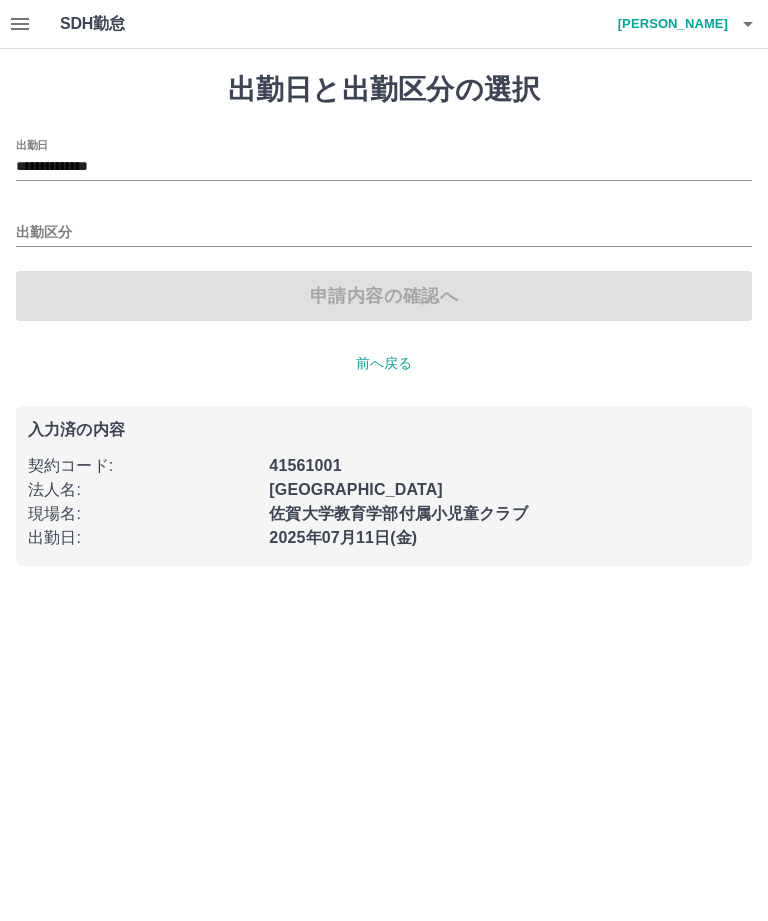 click on "出勤区分" at bounding box center (384, 233) 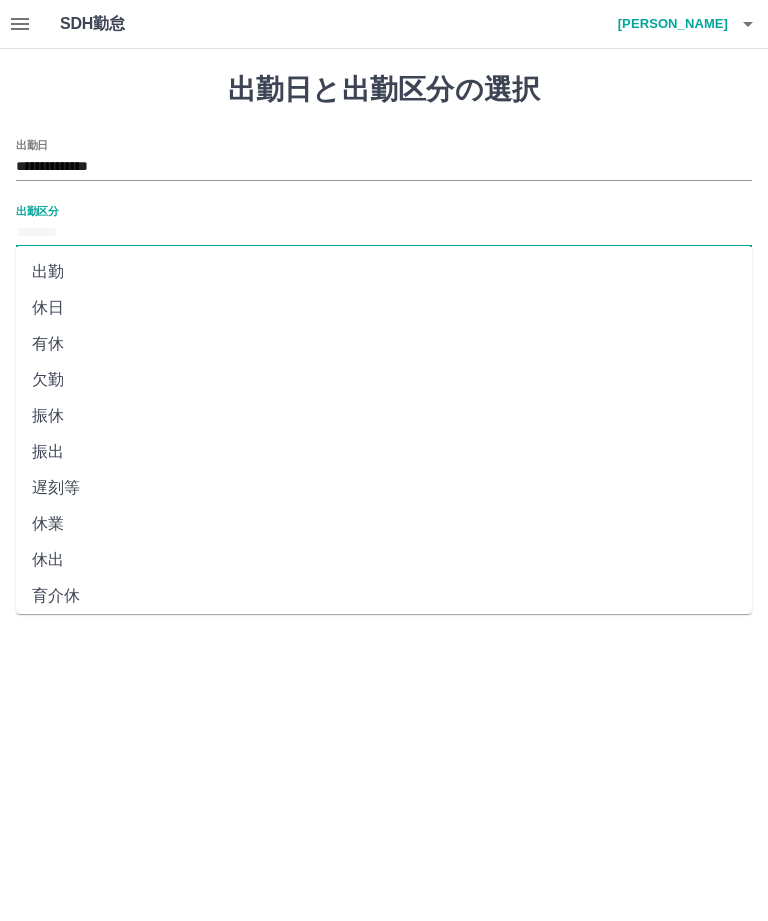 click on "出勤" at bounding box center [384, 272] 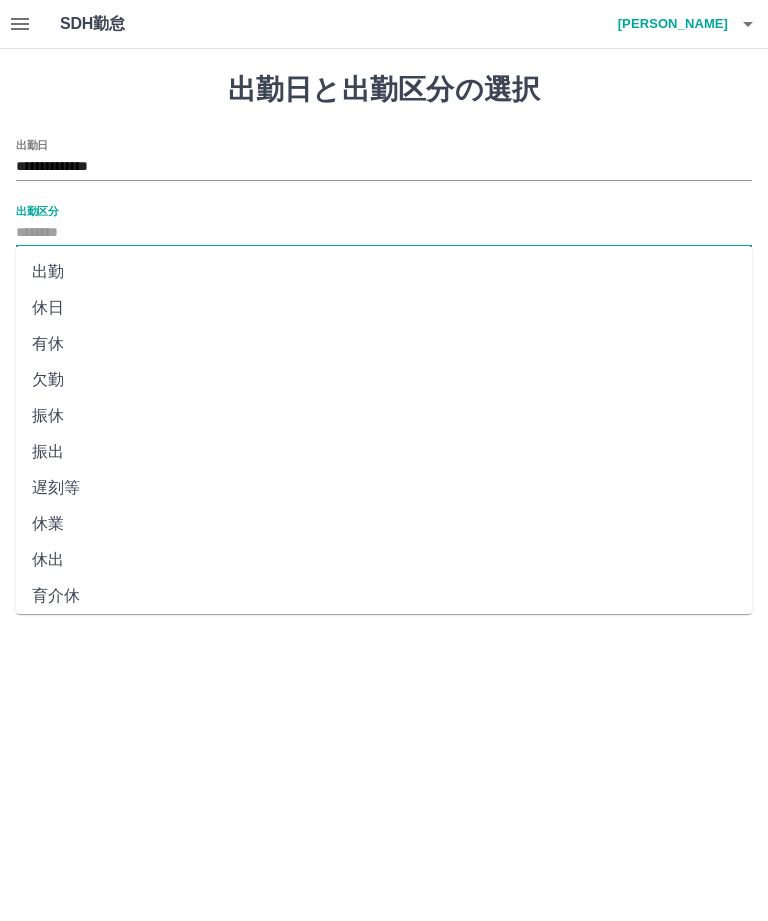 type on "**" 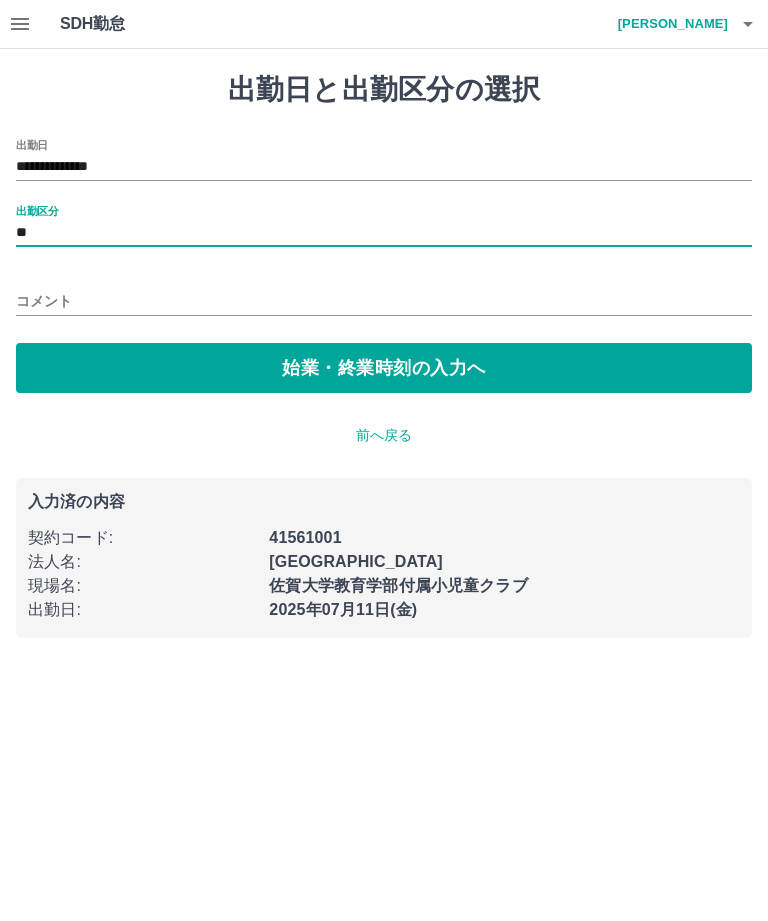 click on "始業・終業時刻の入力へ" at bounding box center [384, 368] 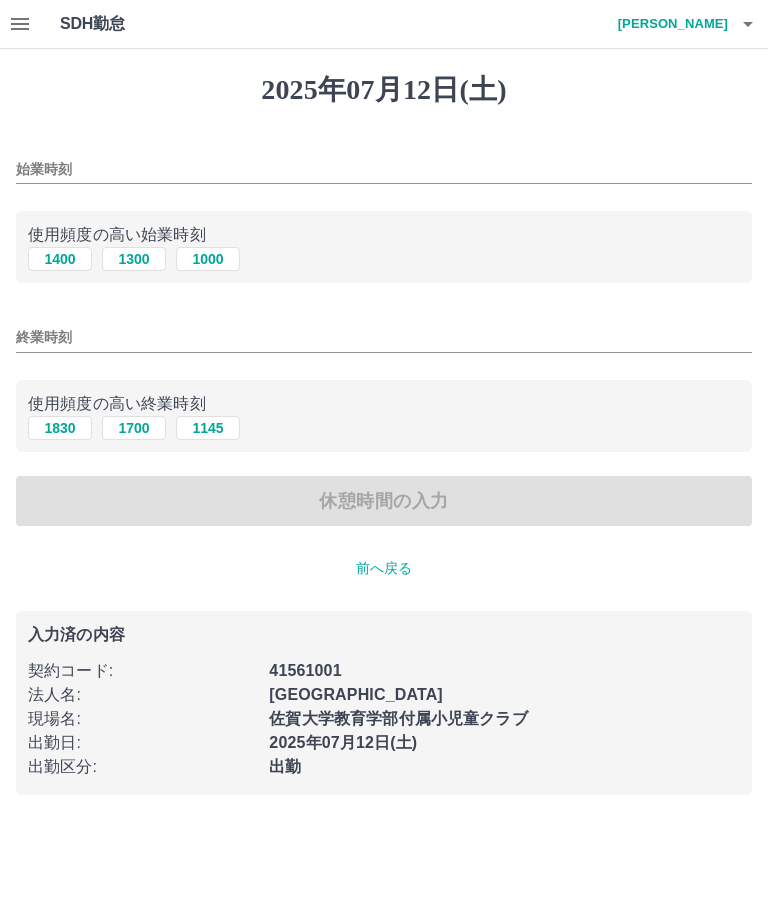 click on "始業時刻" at bounding box center [384, 169] 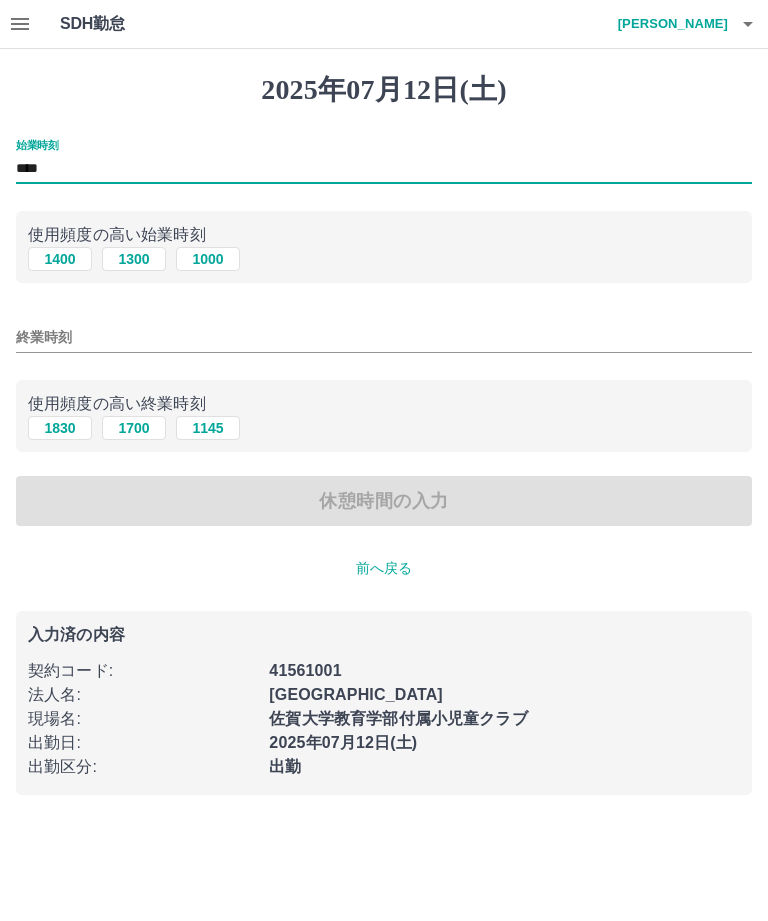 type on "****" 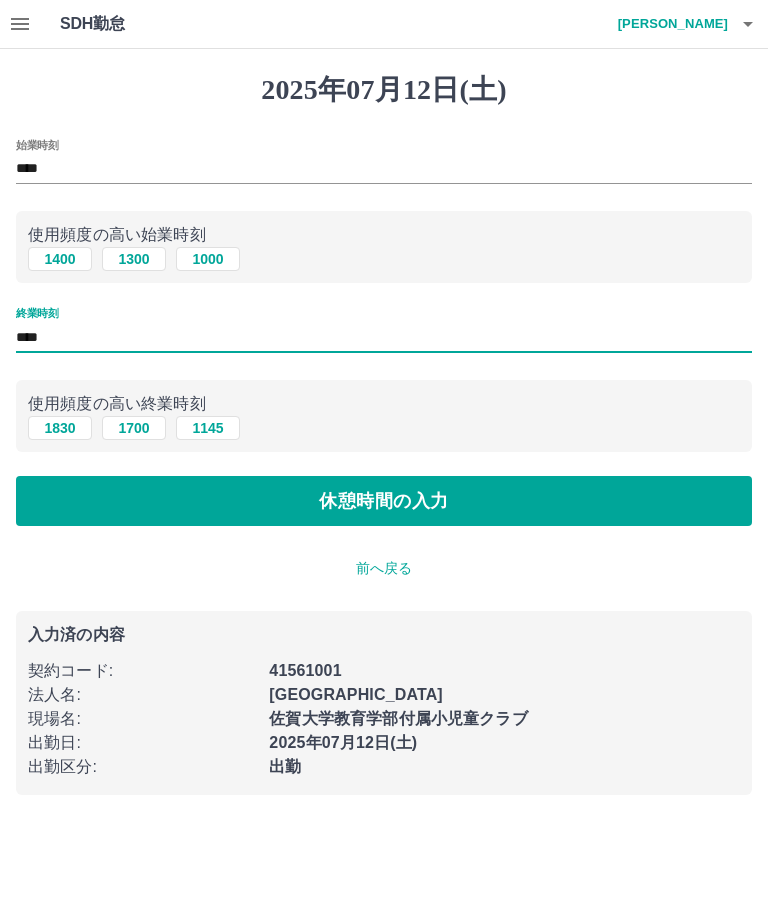 type on "****" 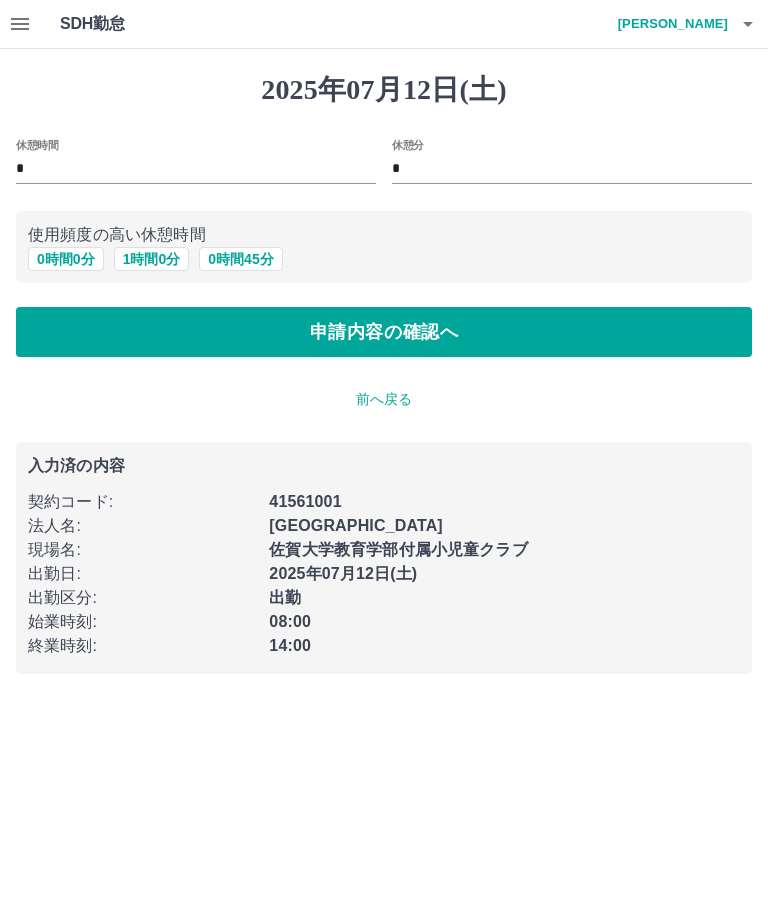 click on "0 時間 0 分" at bounding box center (66, 259) 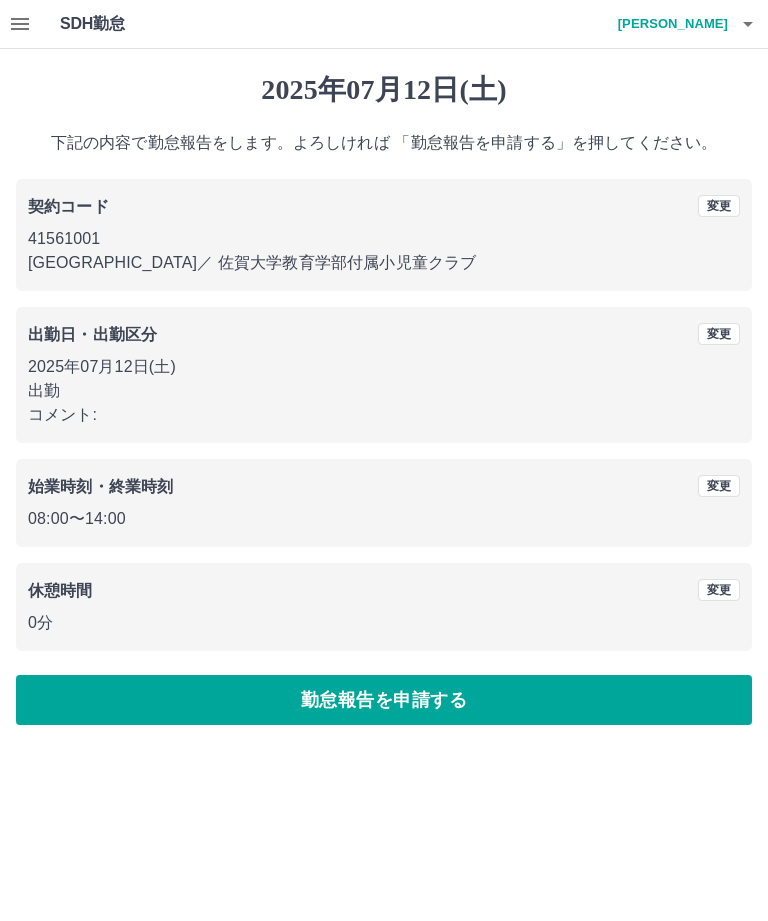 click on "勤怠報告を申請する" at bounding box center (384, 700) 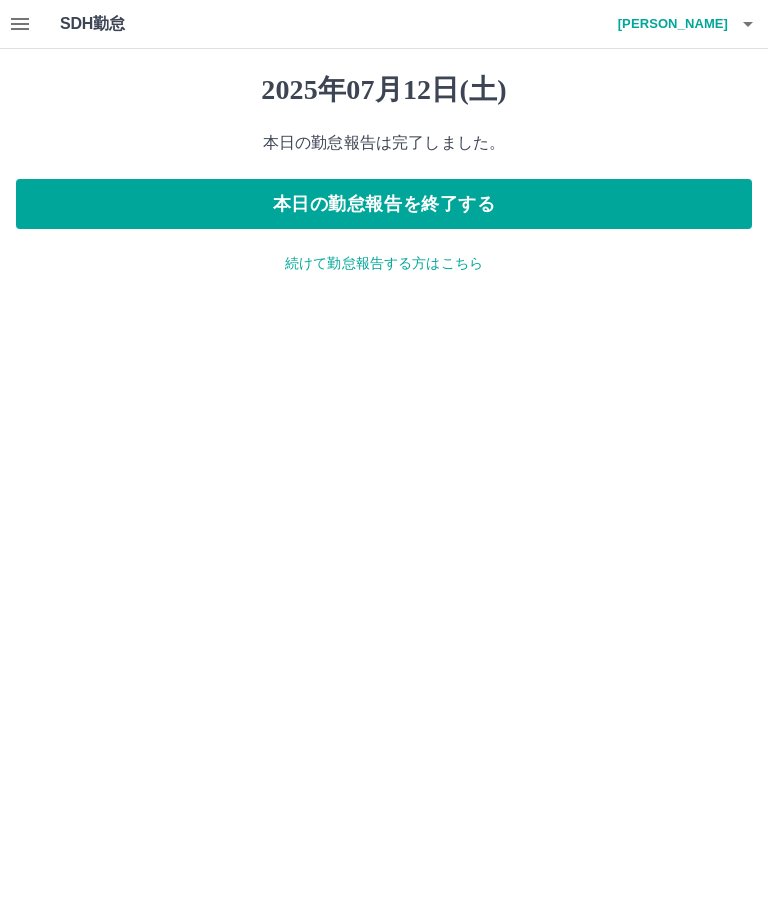 click on "本日の勤怠報告を終了する" at bounding box center [384, 204] 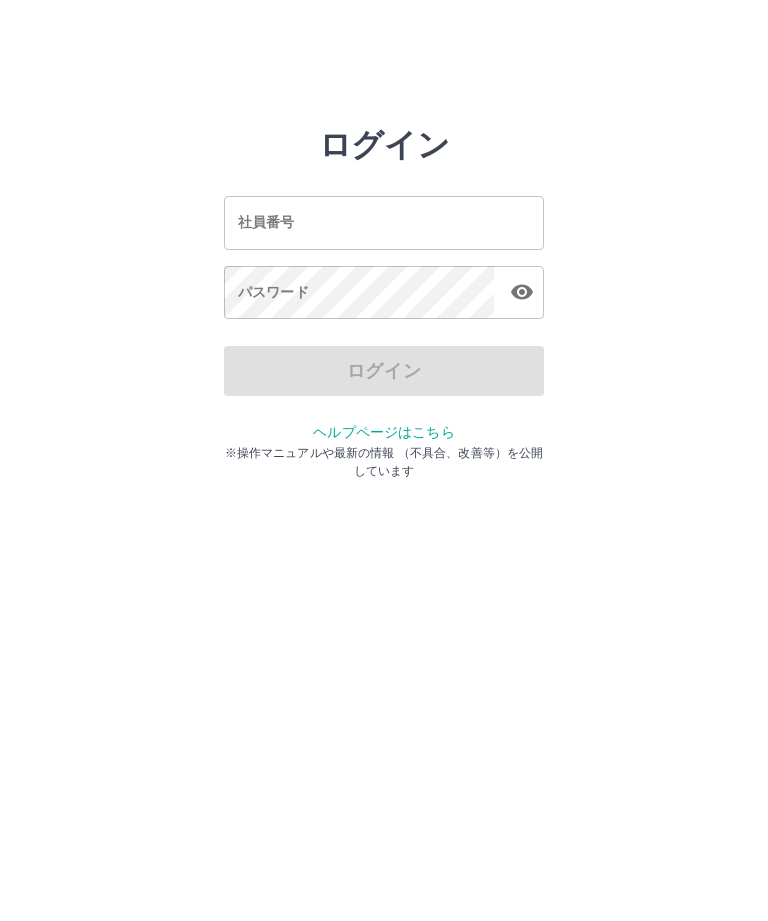 scroll, scrollTop: 0, scrollLeft: 0, axis: both 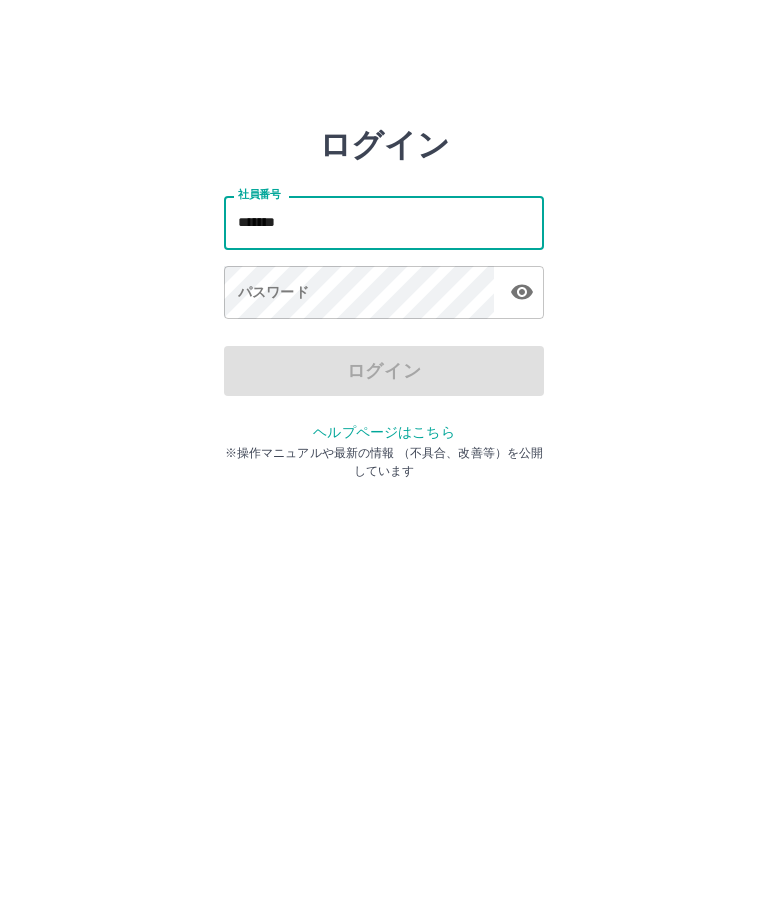 type on "*******" 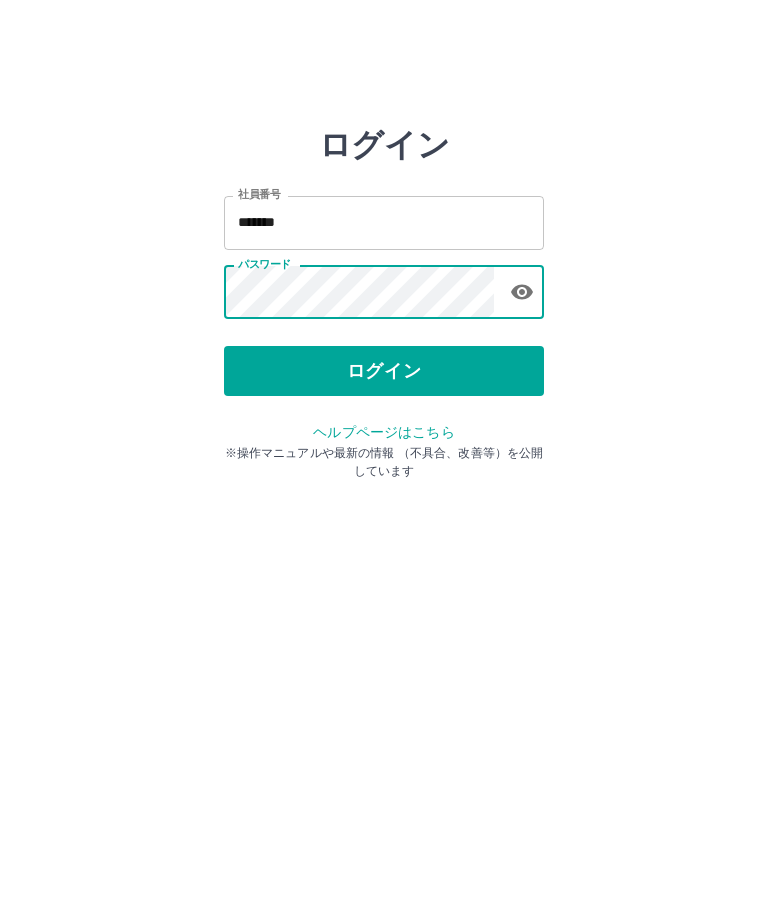 click on "ログイン" at bounding box center (384, 371) 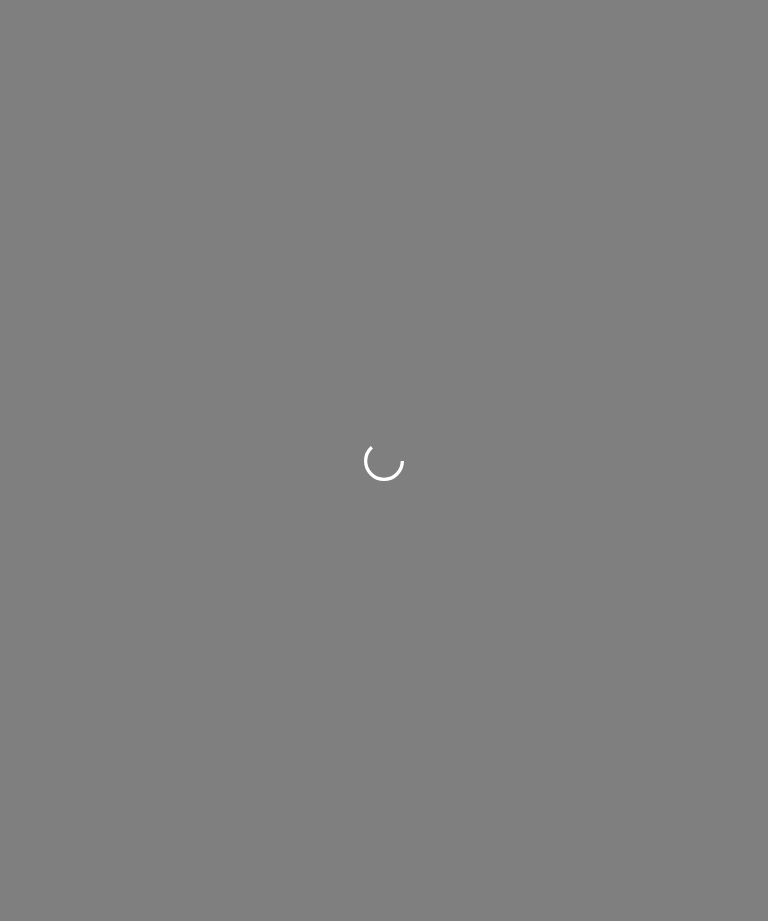 scroll, scrollTop: 0, scrollLeft: 0, axis: both 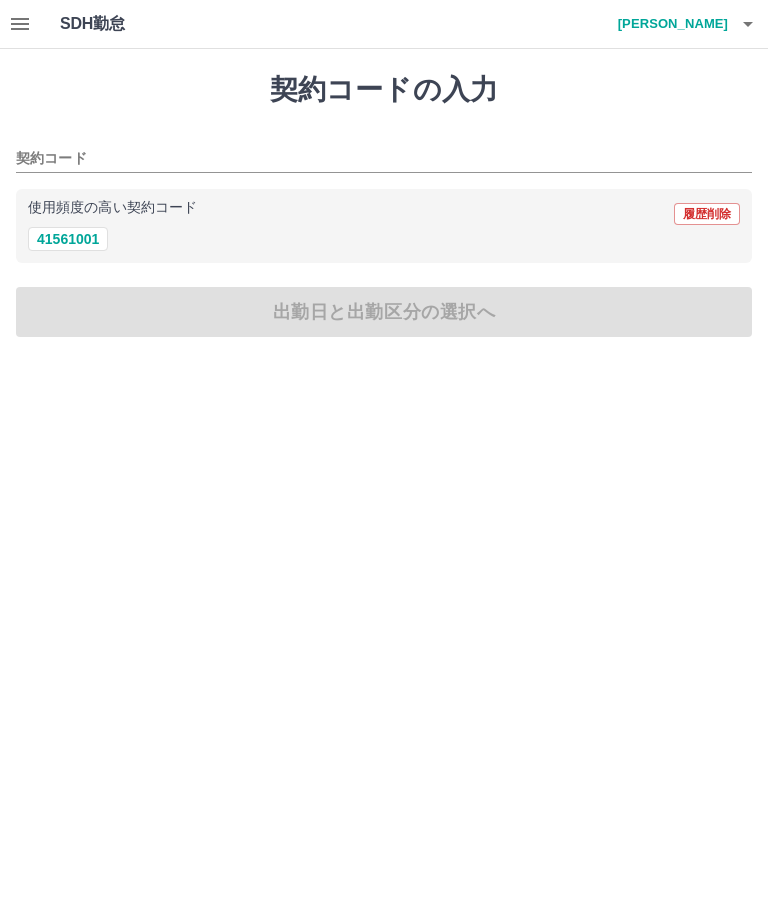click on "41561001" at bounding box center [68, 239] 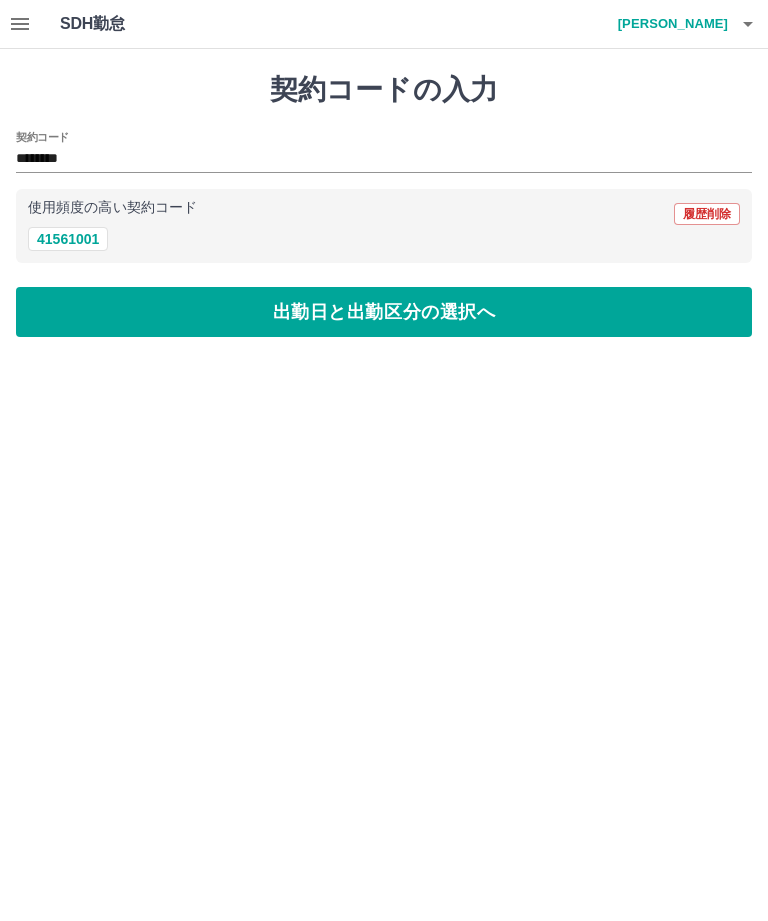 click on "出勤日と出勤区分の選択へ" at bounding box center [384, 312] 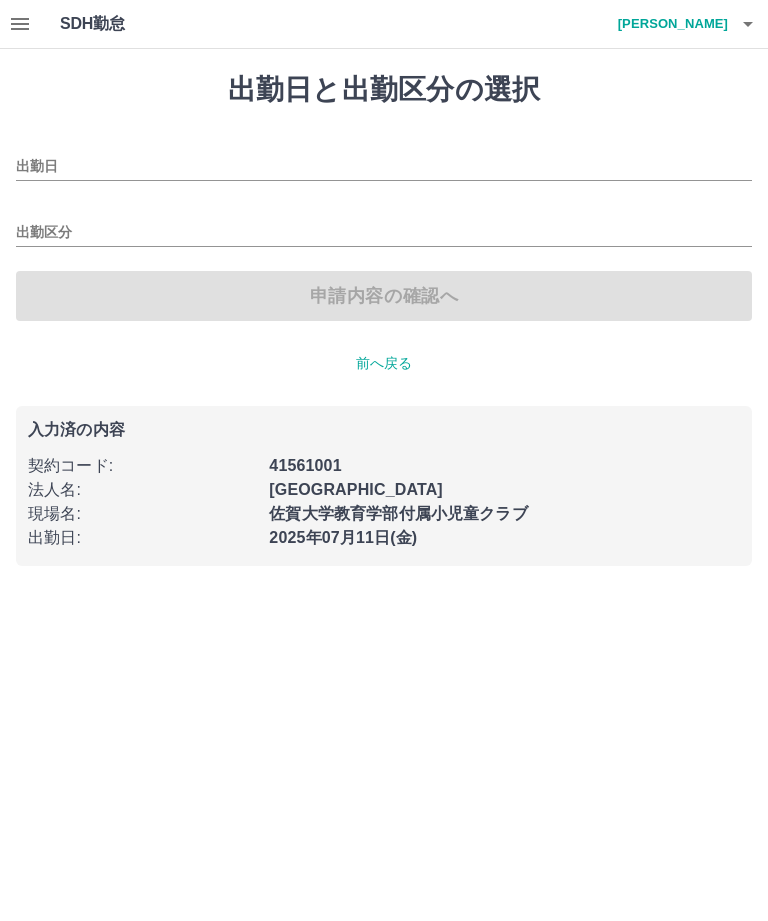 type on "**********" 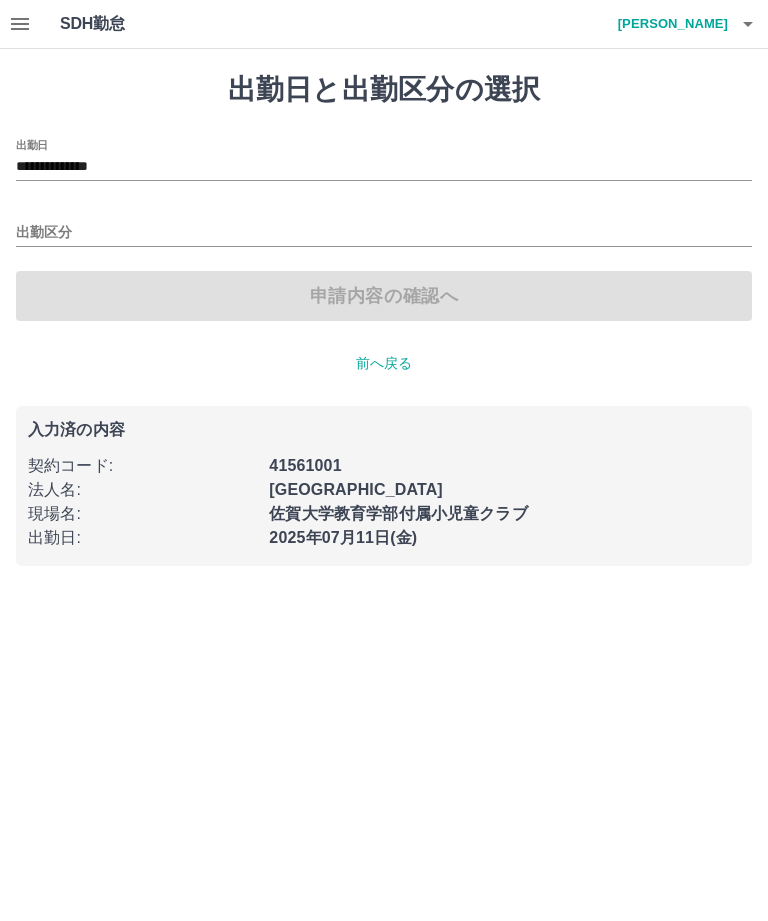 click on "出勤区分" at bounding box center [384, 233] 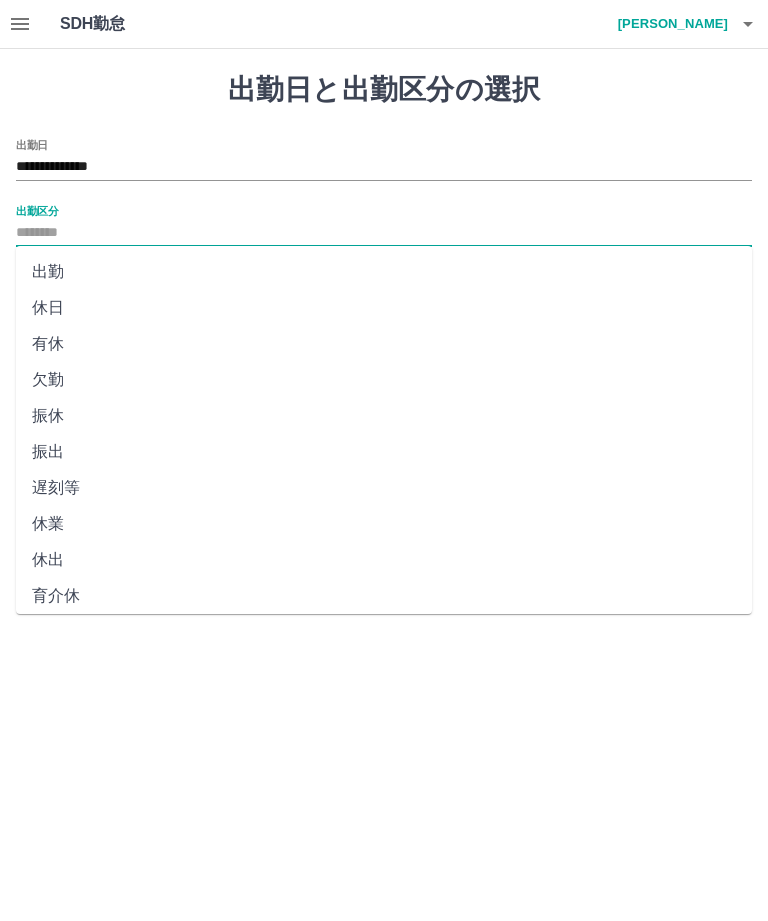 click on "出勤" at bounding box center [384, 272] 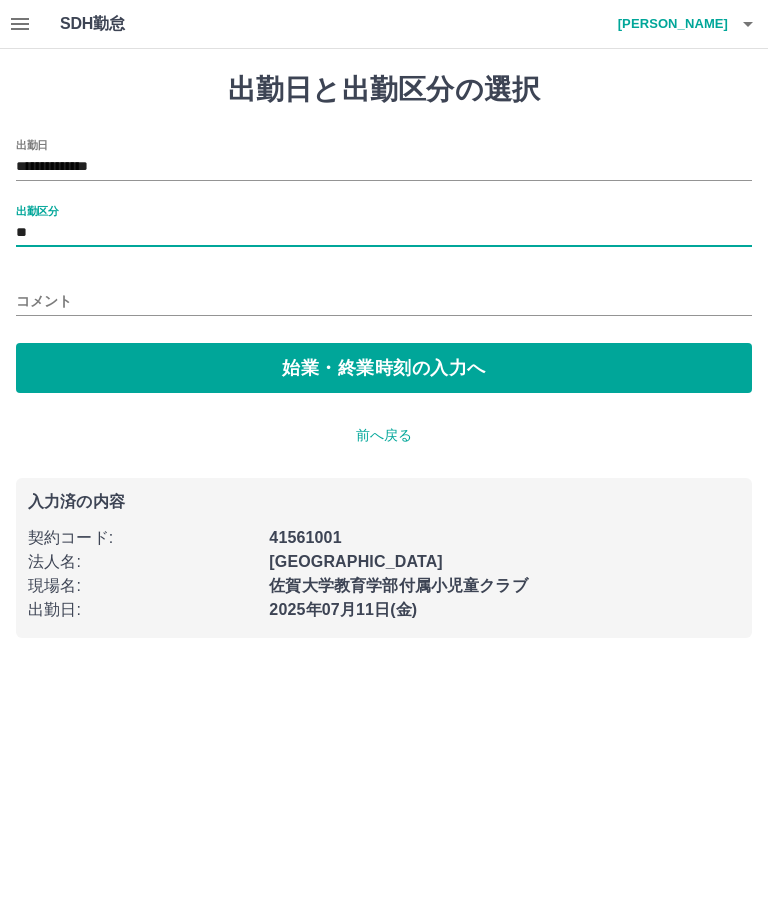 click on "始業・終業時刻の入力へ" at bounding box center (384, 368) 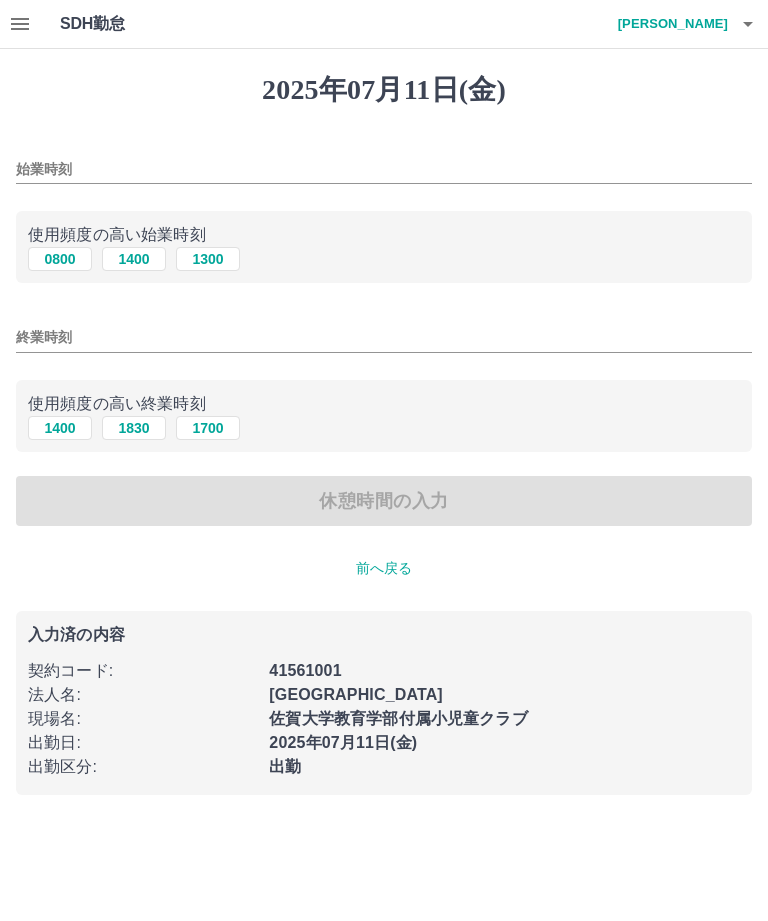 click on "始業時刻" at bounding box center (384, 169) 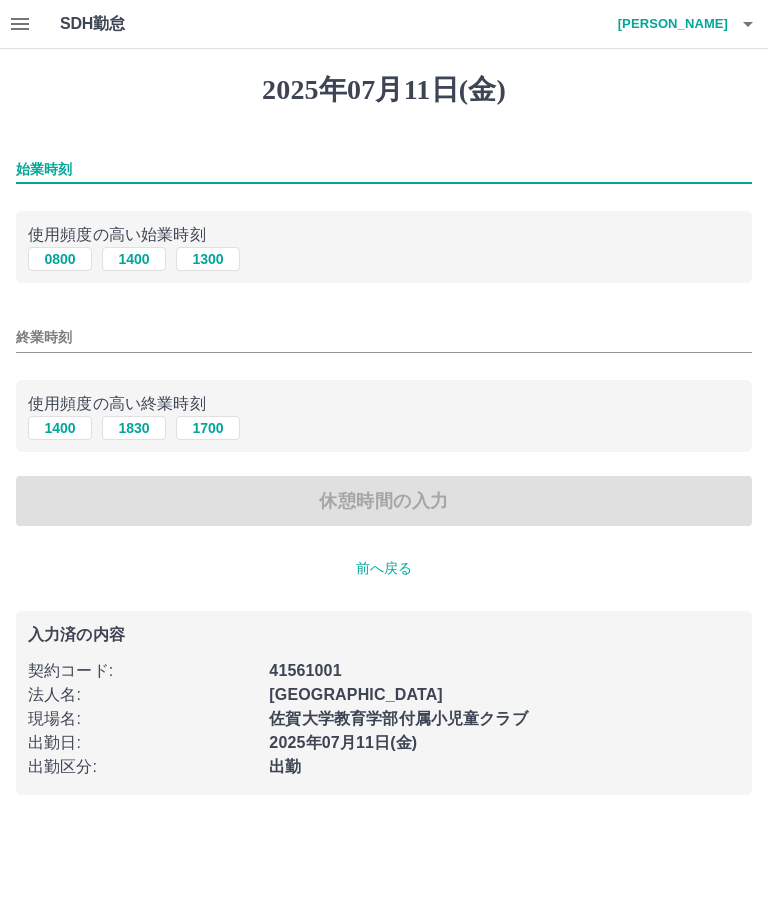 click on "1400" at bounding box center (134, 259) 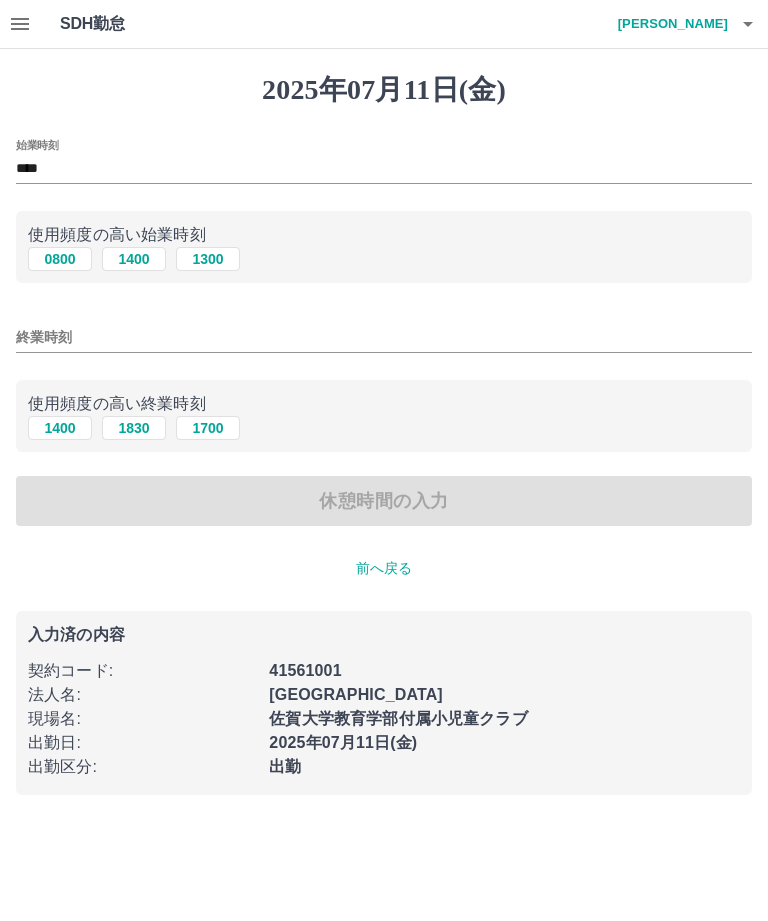 click on "終業時刻" at bounding box center (384, 337) 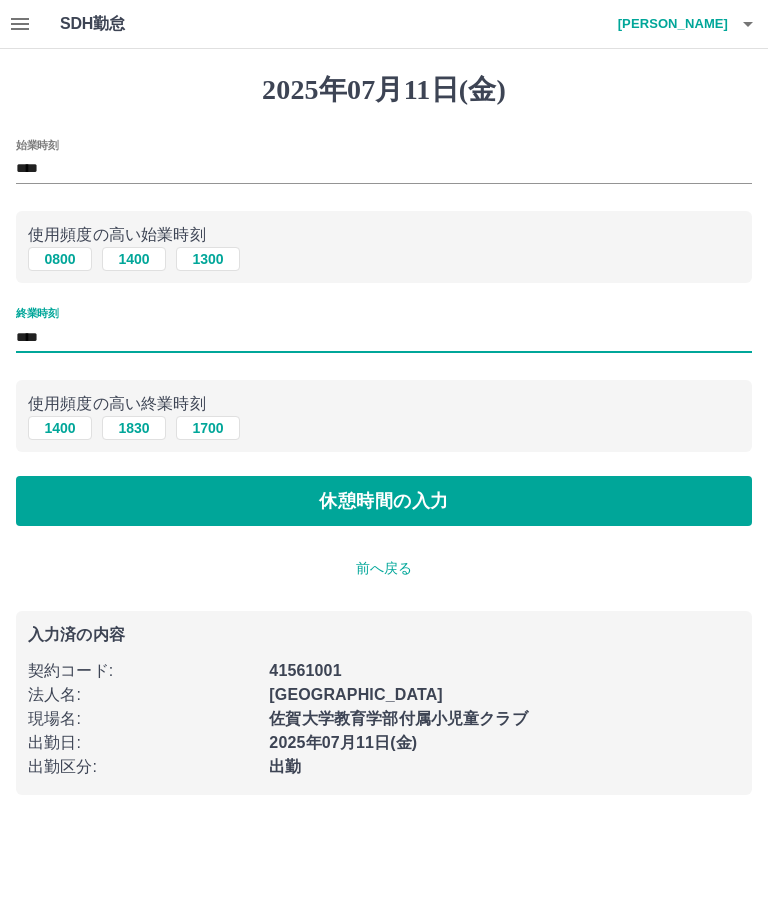 type on "****" 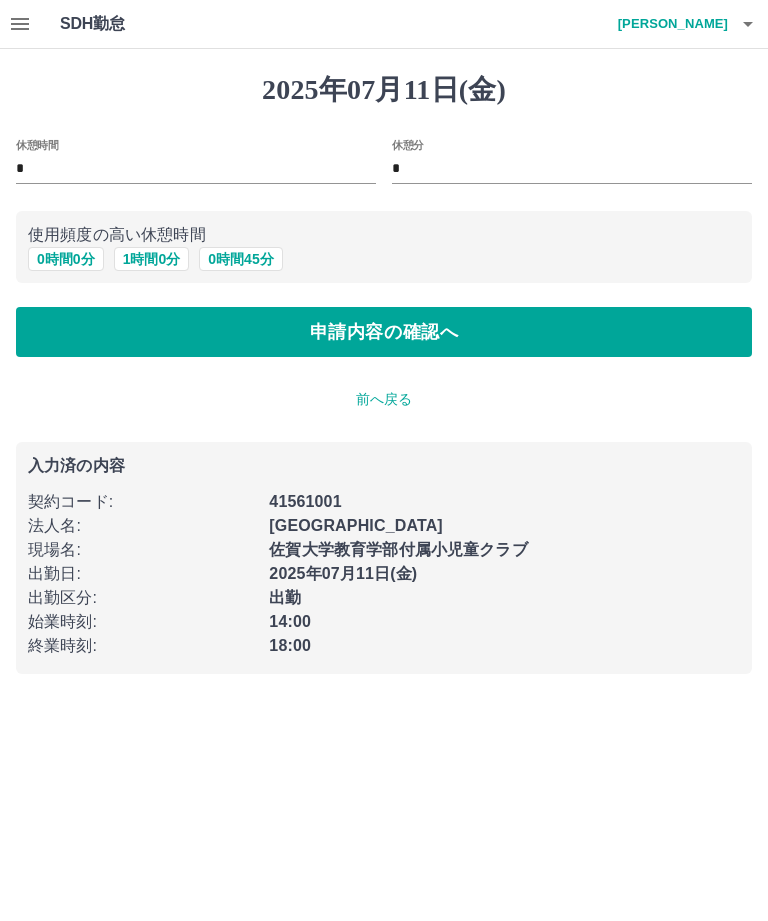click on "申請内容の確認へ" at bounding box center [384, 332] 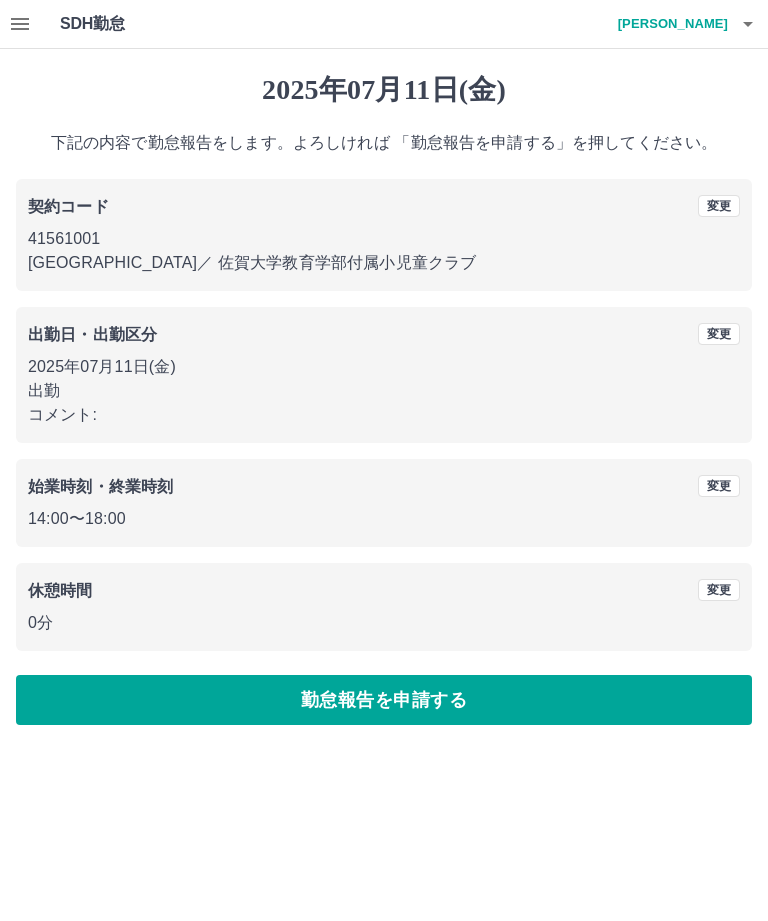 click on "勤怠報告を申請する" at bounding box center [384, 700] 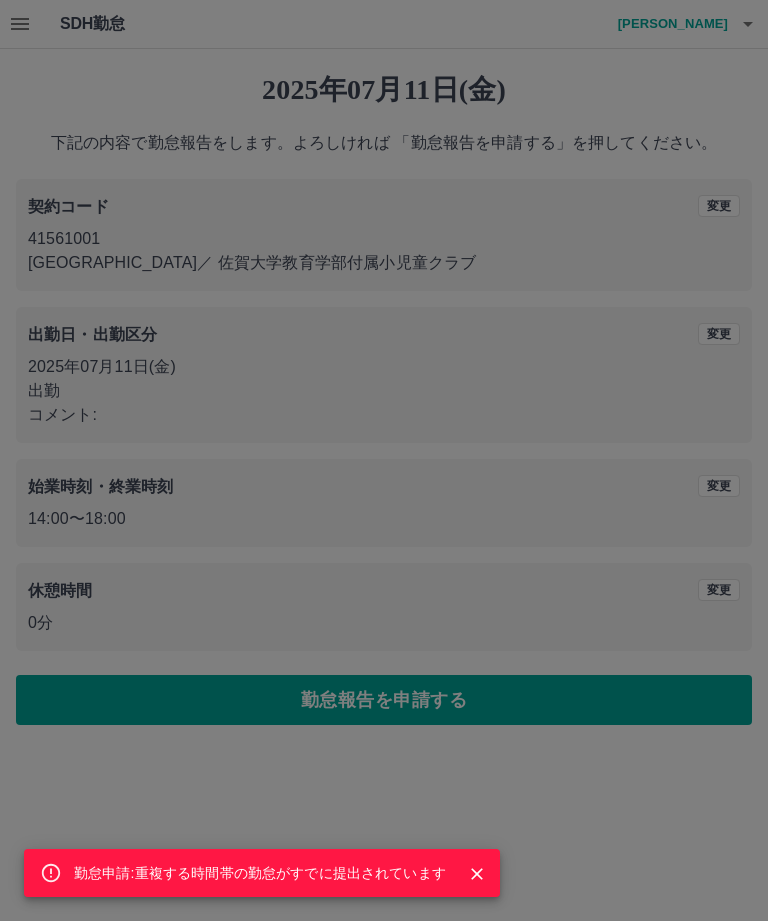 click on "勤怠申請:重複する時間帯の勤怠がすでに提出されています" at bounding box center (384, 460) 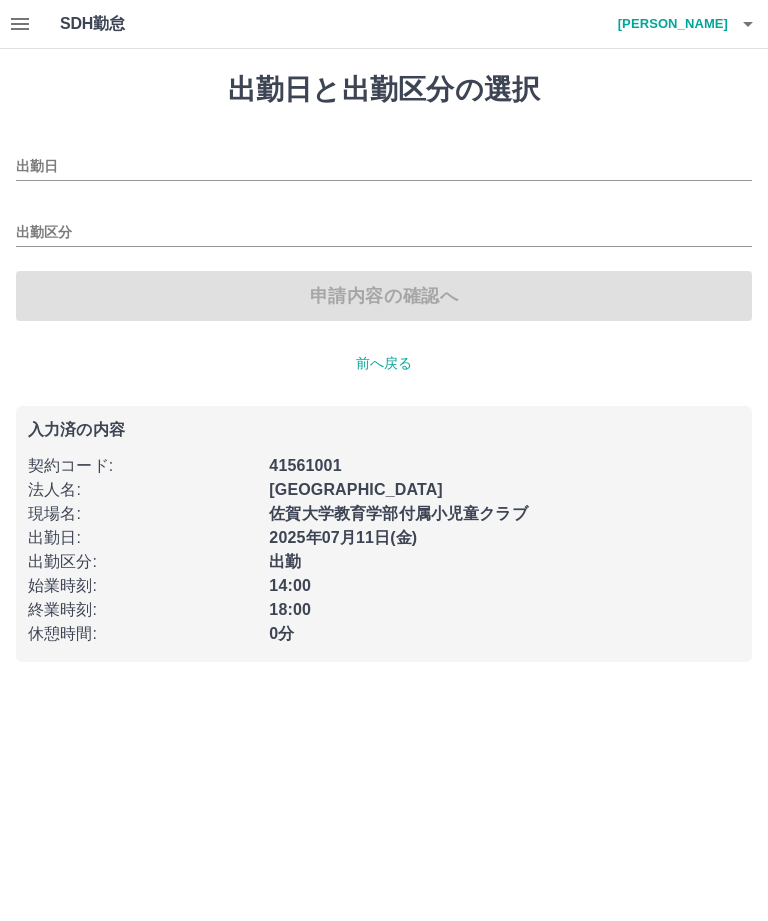 type on "**********" 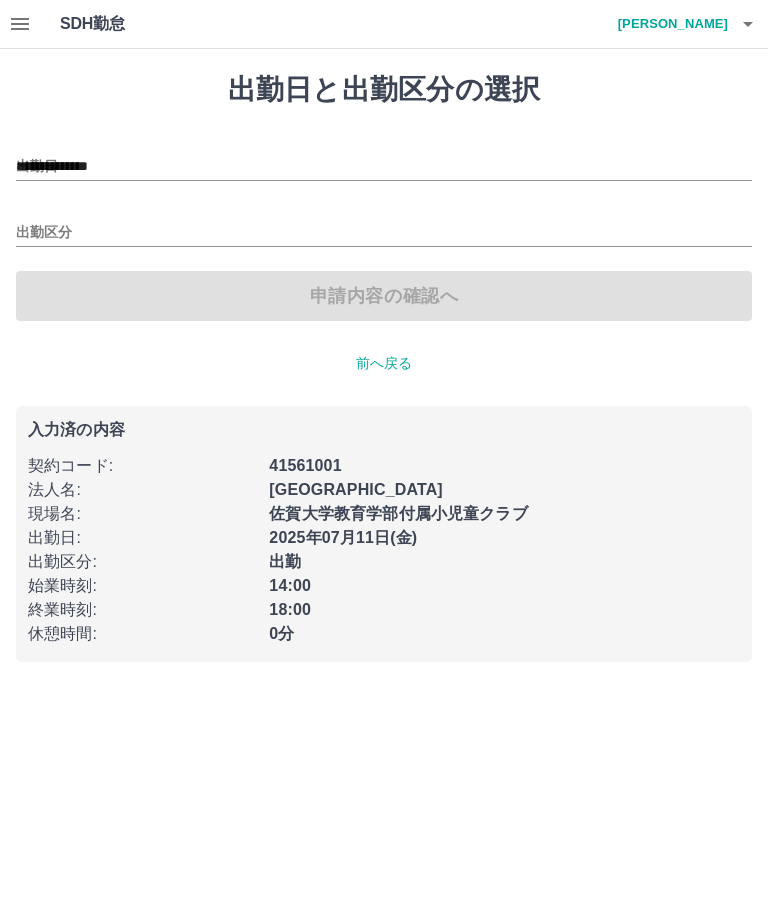 type on "**" 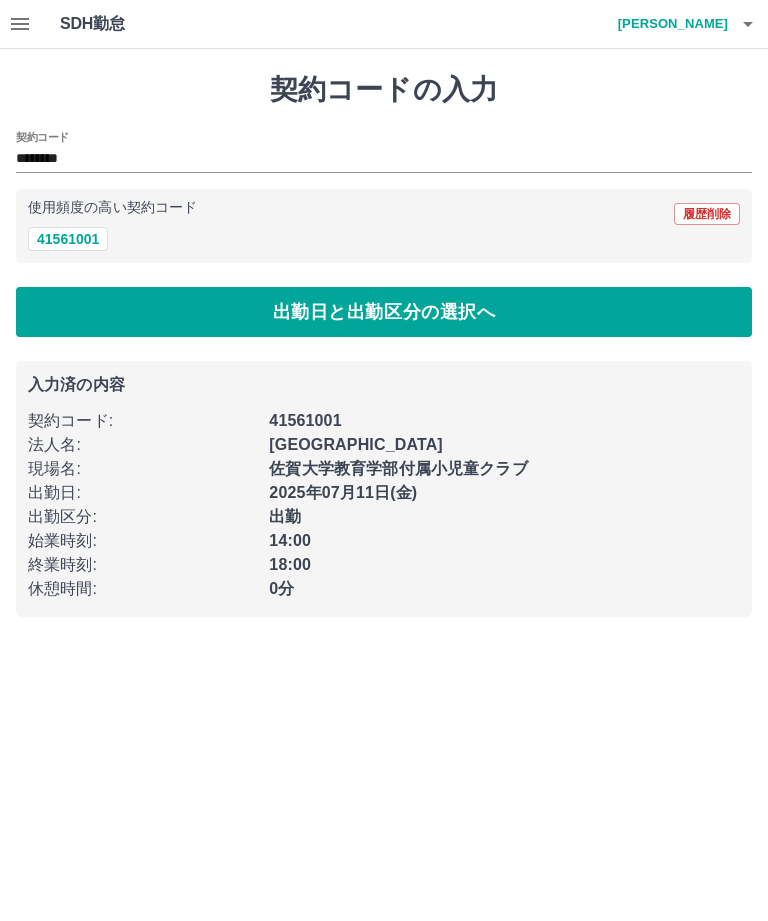 click on "41561001" at bounding box center [68, 239] 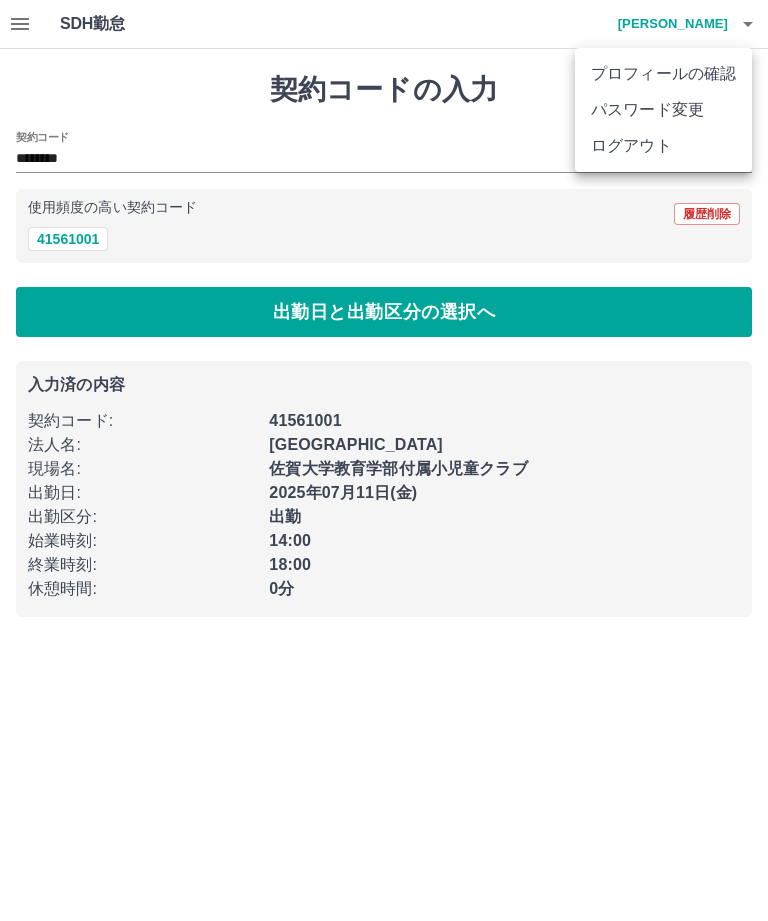 click on "ログアウト" at bounding box center [663, 146] 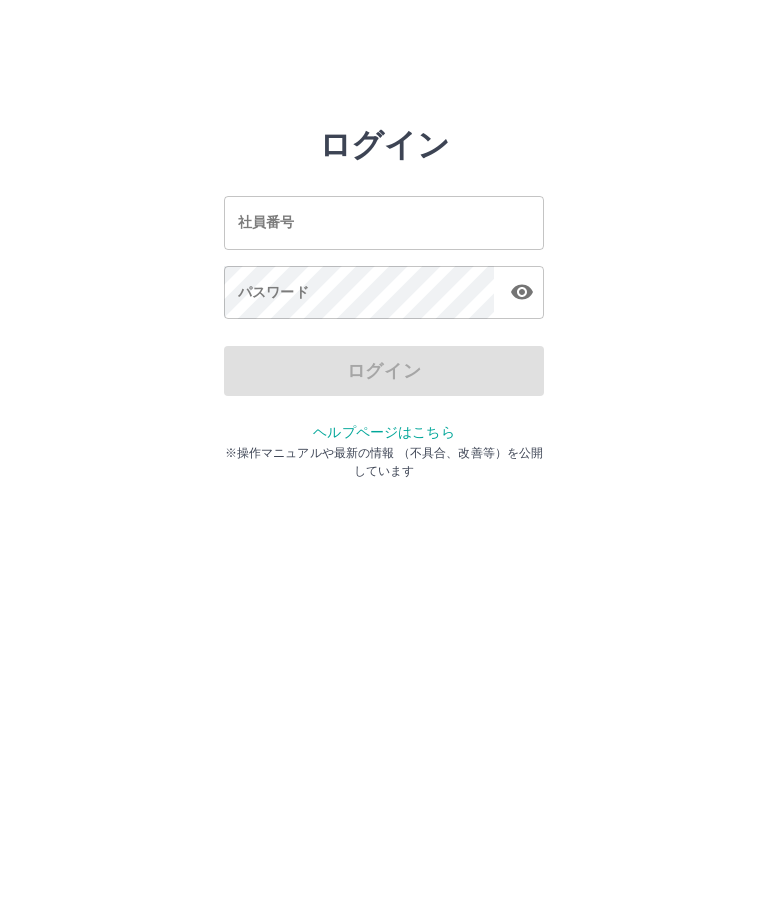 scroll, scrollTop: 0, scrollLeft: 0, axis: both 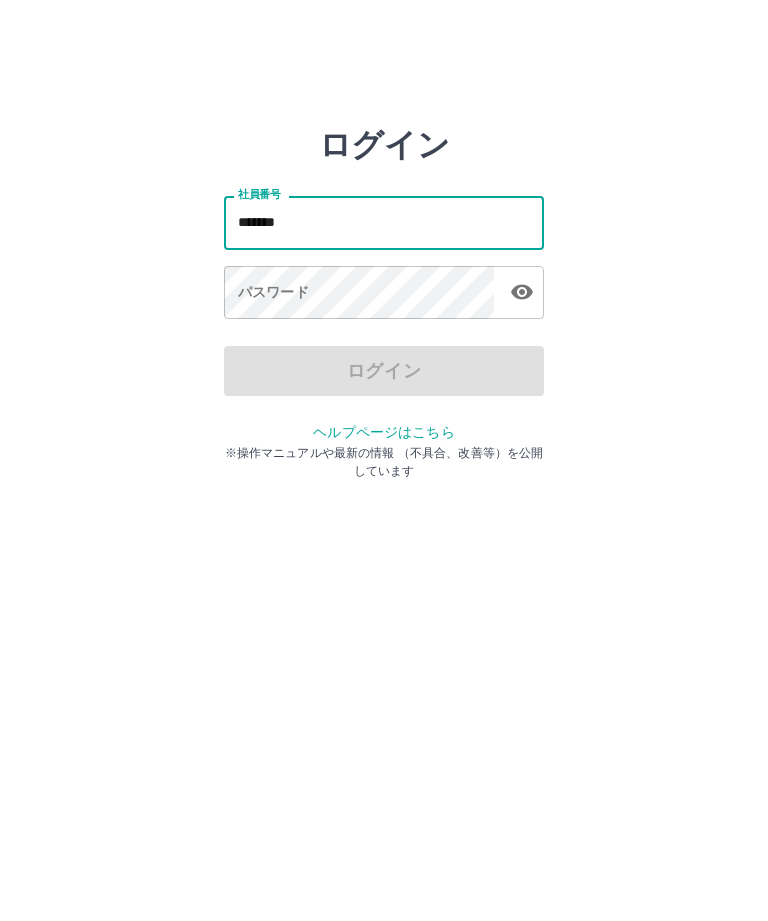 type on "*******" 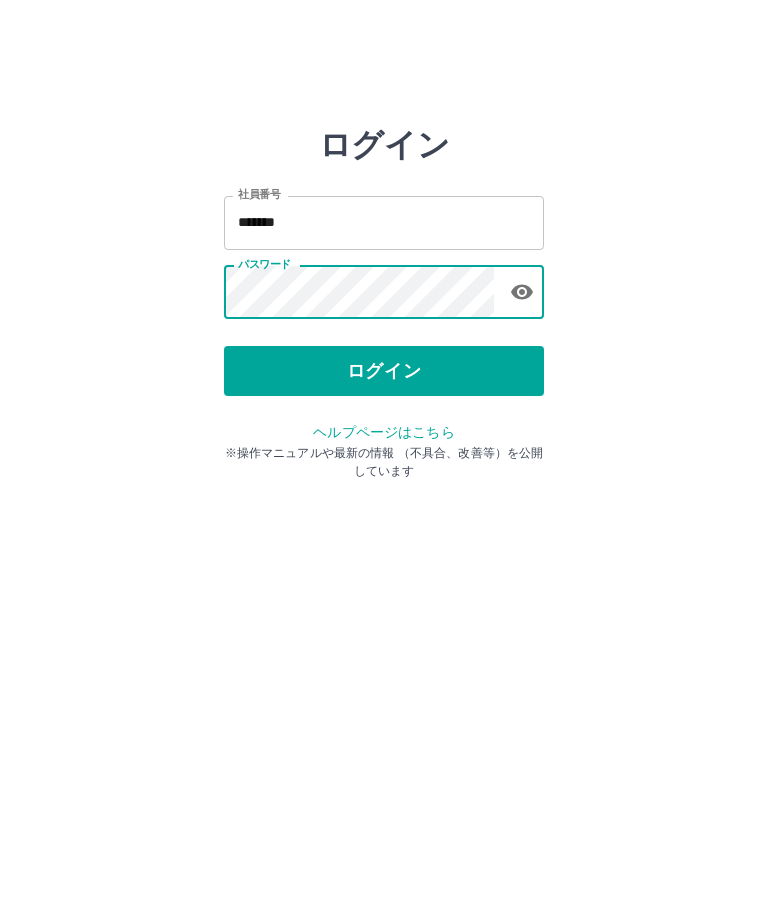 click on "ログイン" at bounding box center [384, 371] 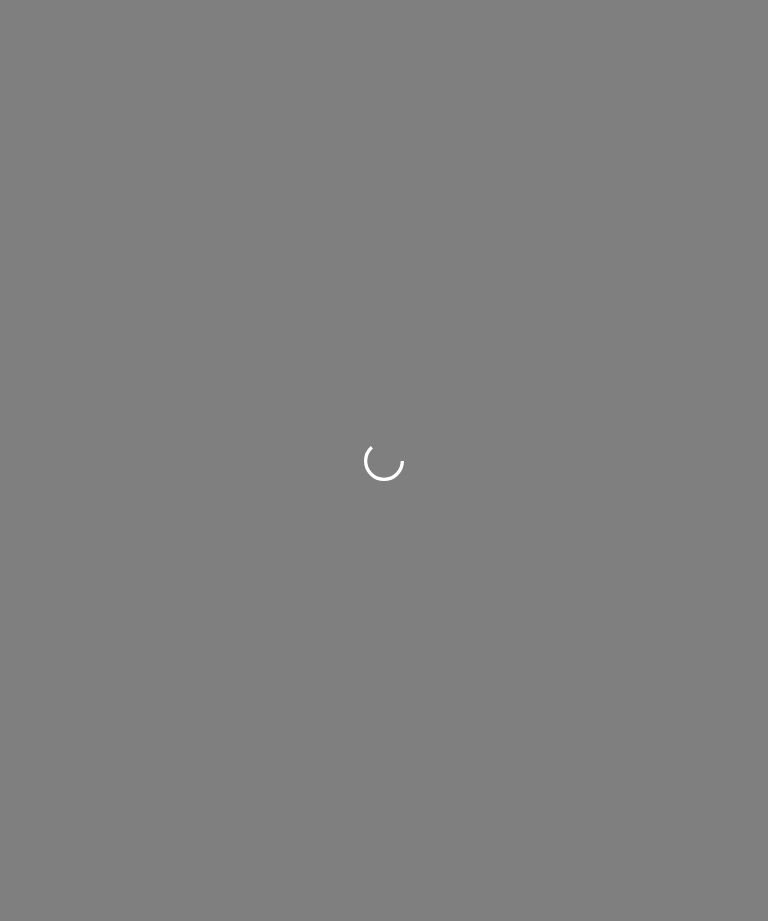scroll, scrollTop: 0, scrollLeft: 0, axis: both 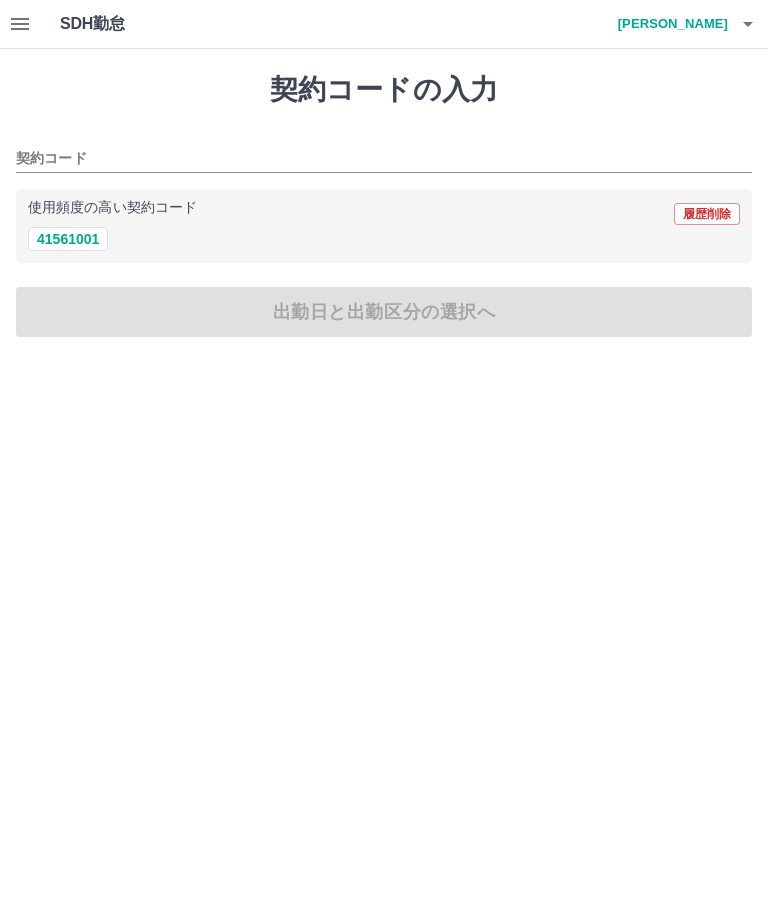 click on "41561001" at bounding box center (68, 239) 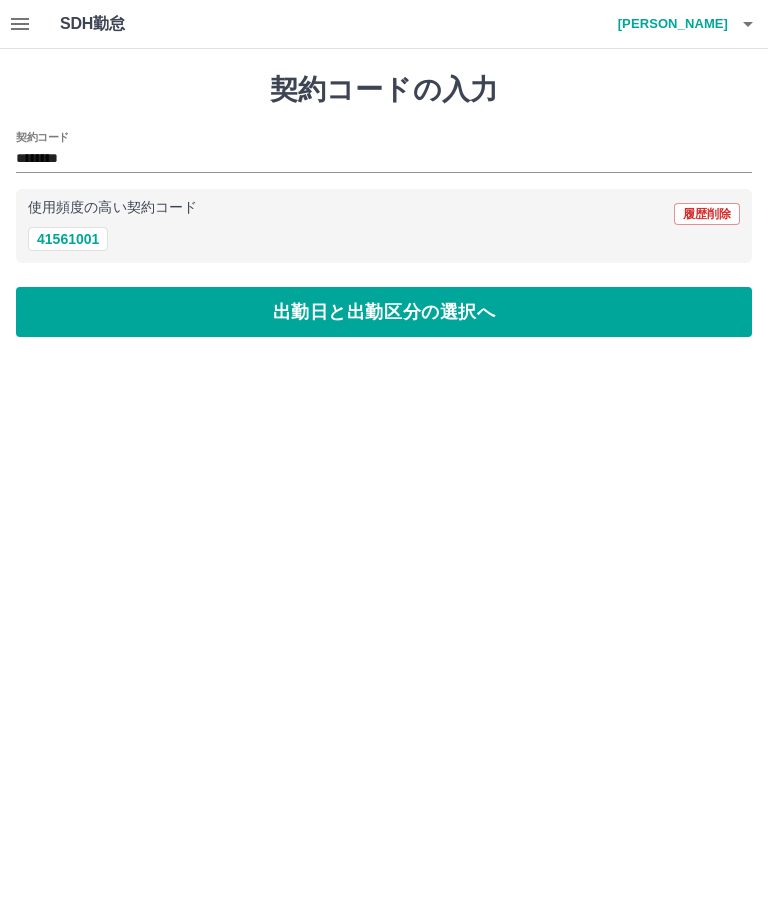 click on "出勤日と出勤区分の選択へ" at bounding box center (384, 312) 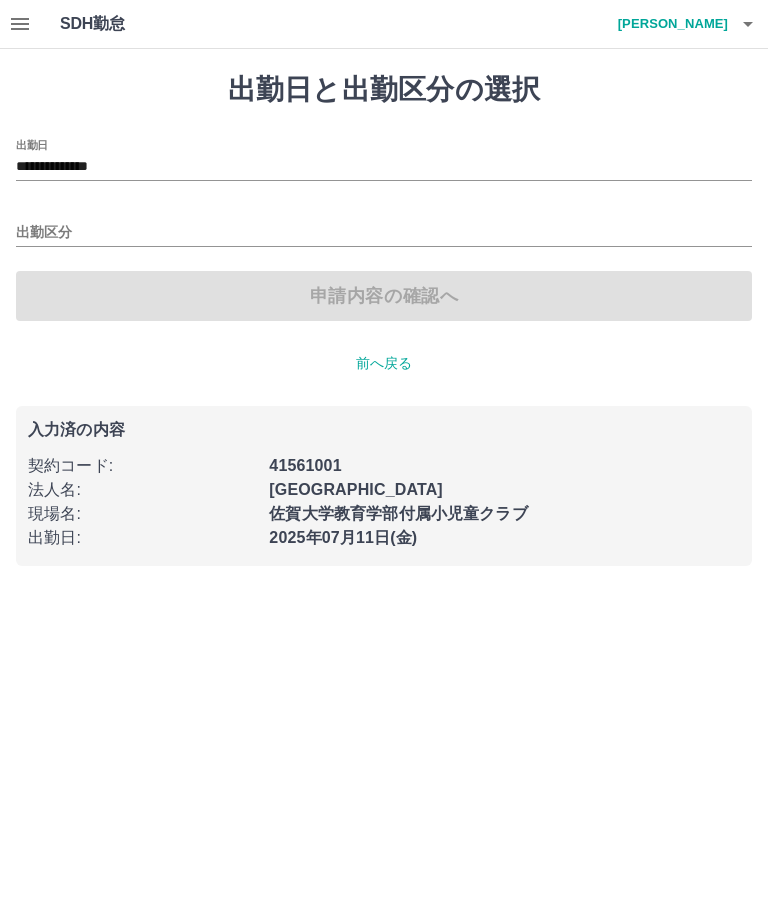 click on "**********" at bounding box center [384, 167] 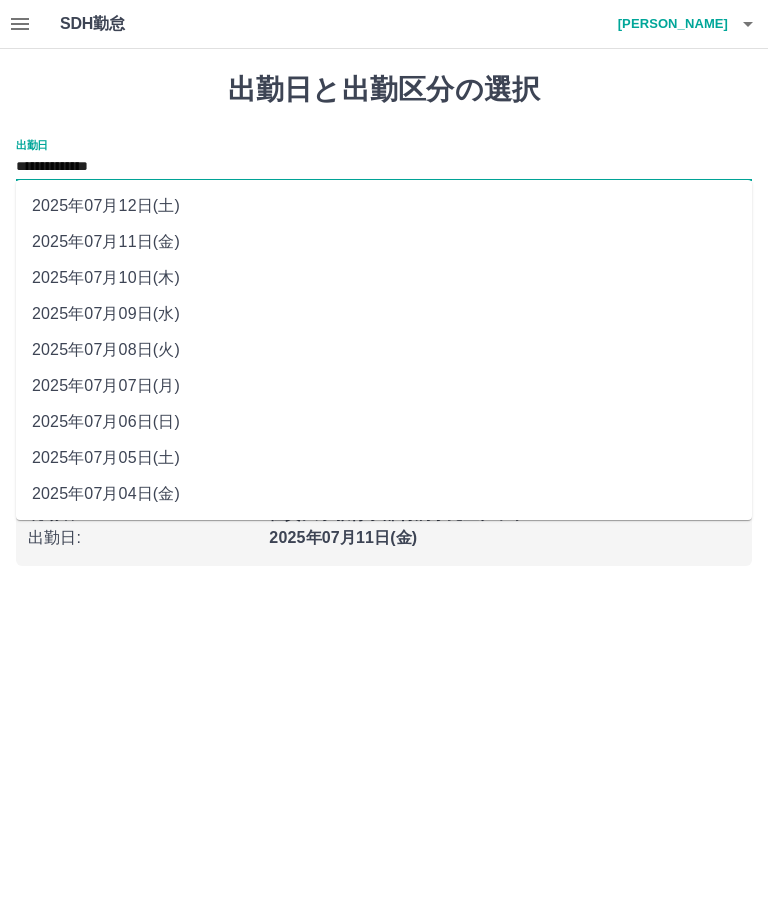 click on "2025年07月12日(土)" at bounding box center [384, 206] 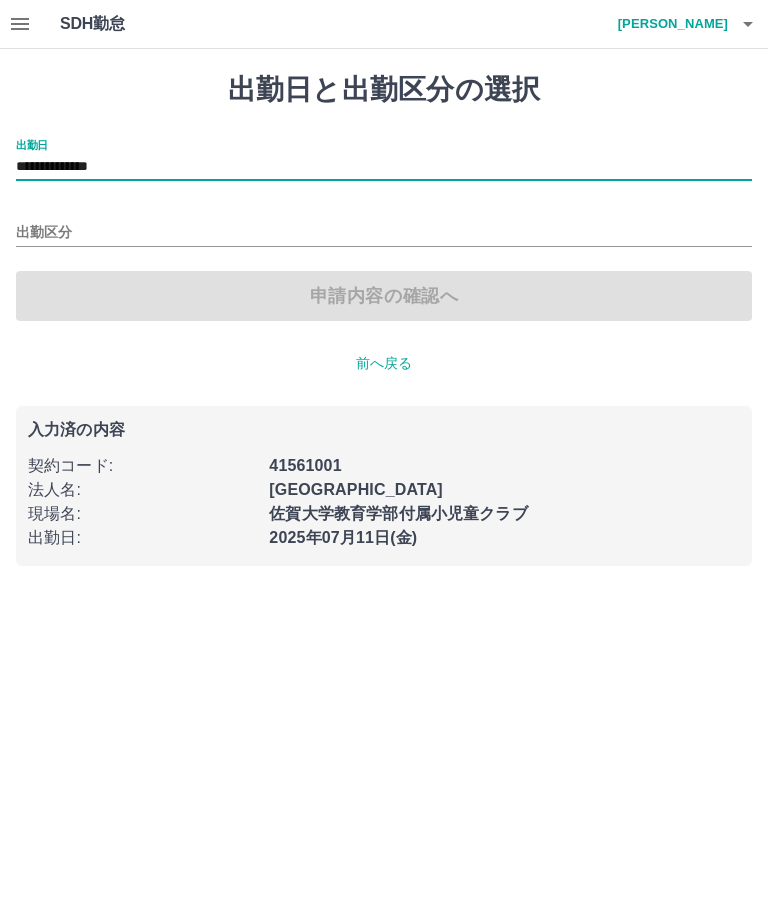 click on "出勤区分" at bounding box center [384, 233] 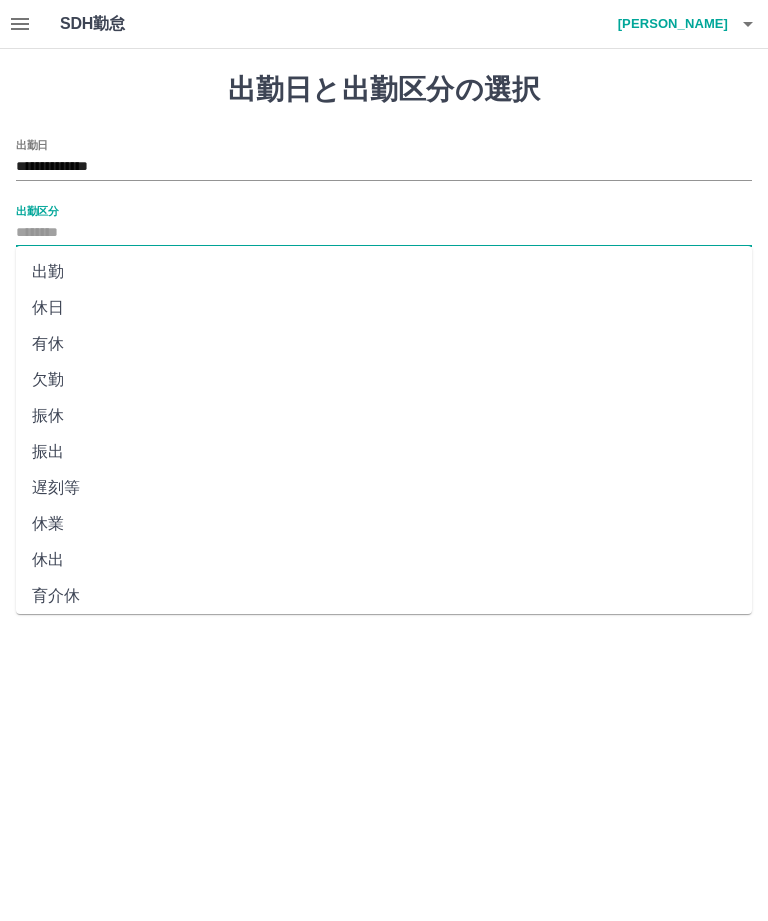 click on "休日" at bounding box center (384, 308) 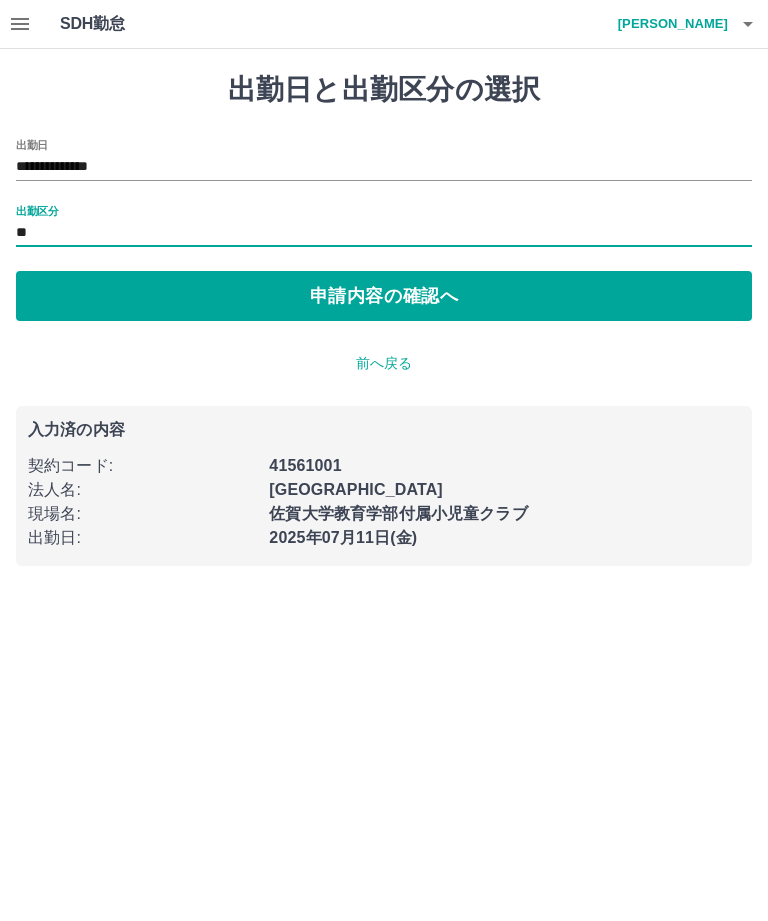 click on "申請内容の確認へ" at bounding box center [384, 296] 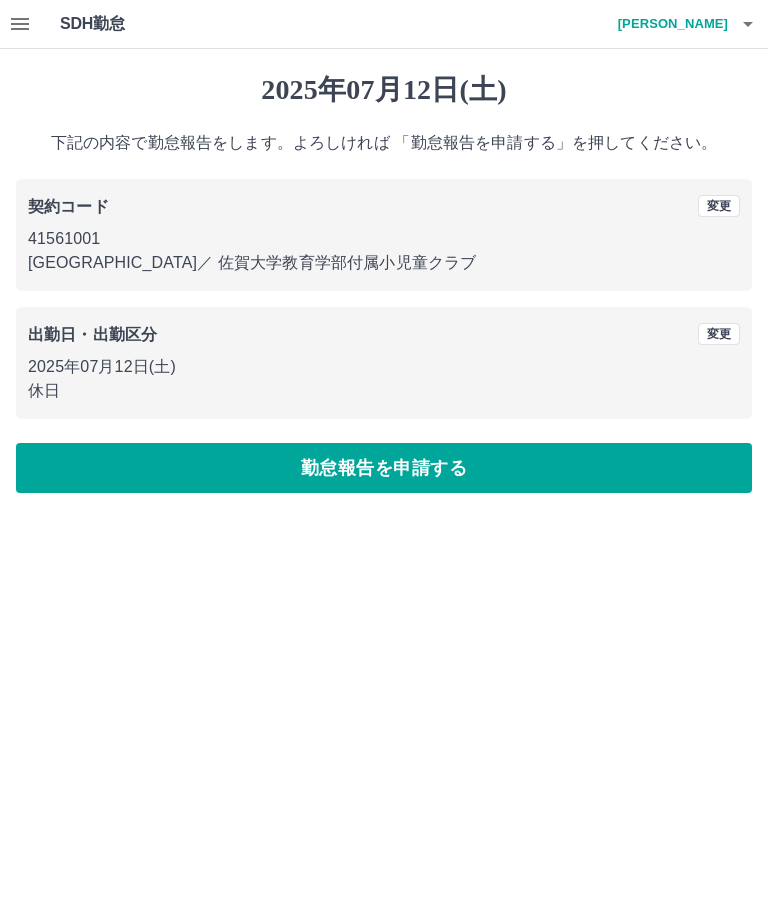 click on "勤怠報告を申請する" at bounding box center [384, 468] 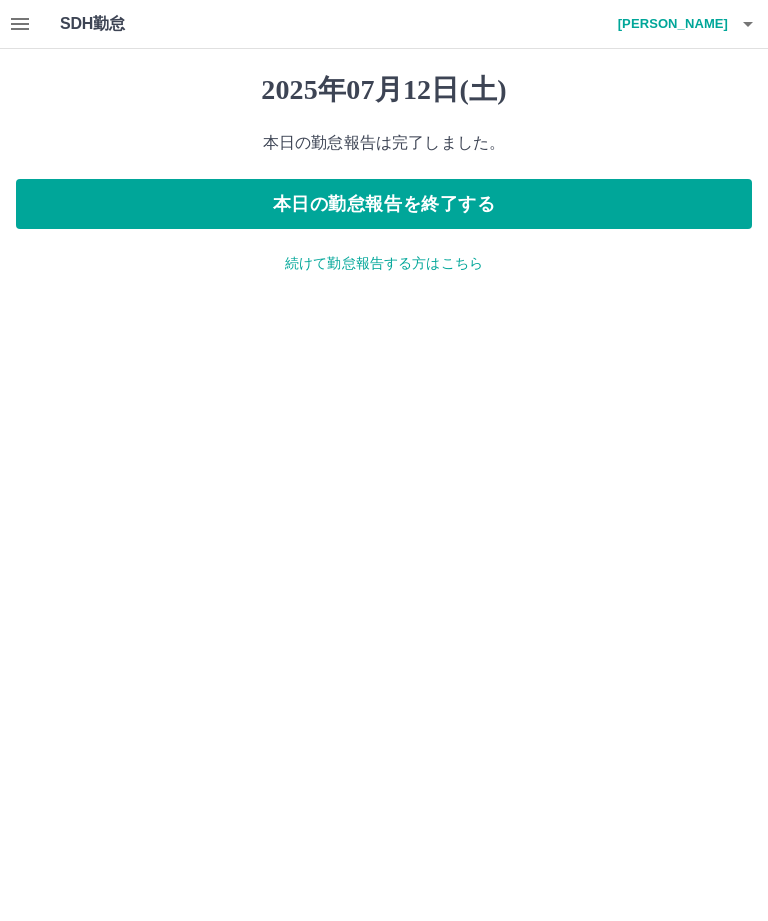 click on "本日の勤怠報告を終了する" at bounding box center (384, 204) 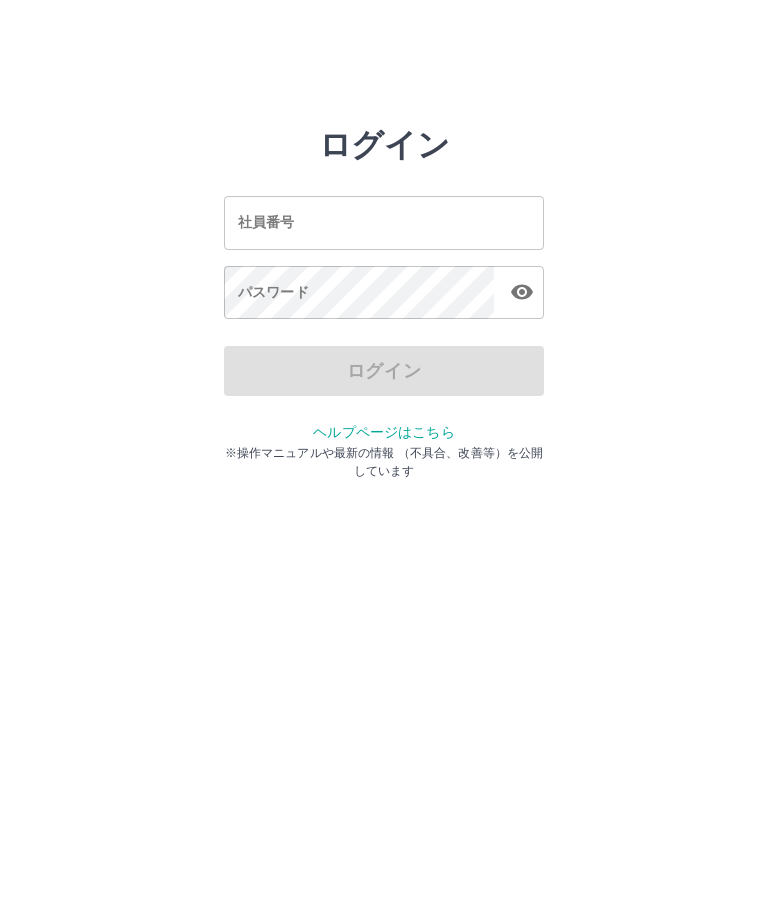 scroll, scrollTop: 0, scrollLeft: 0, axis: both 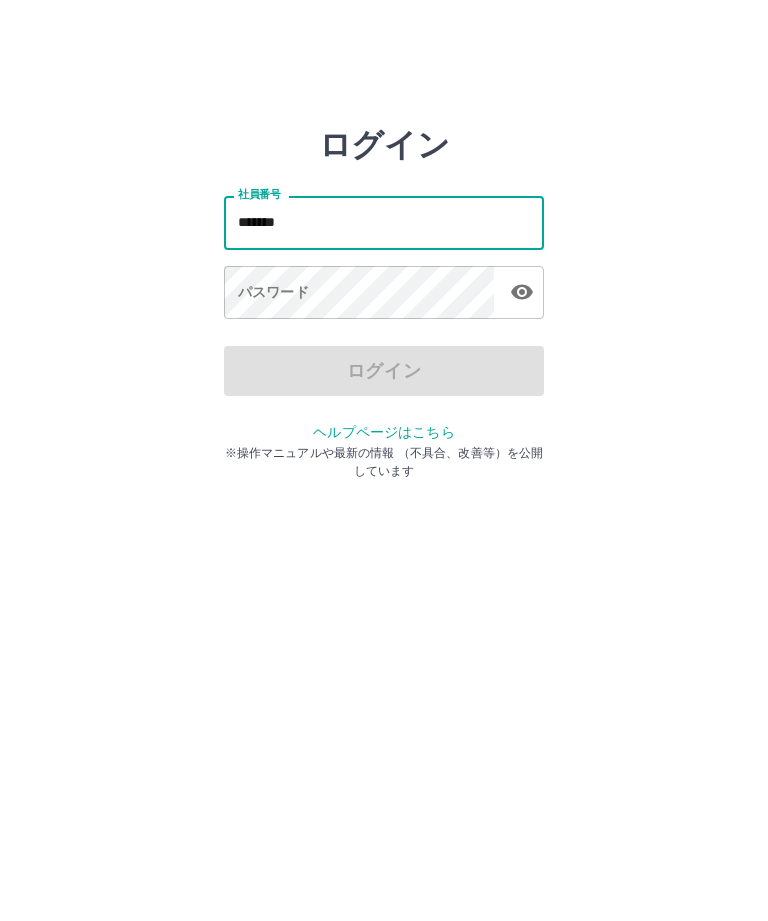 type on "*******" 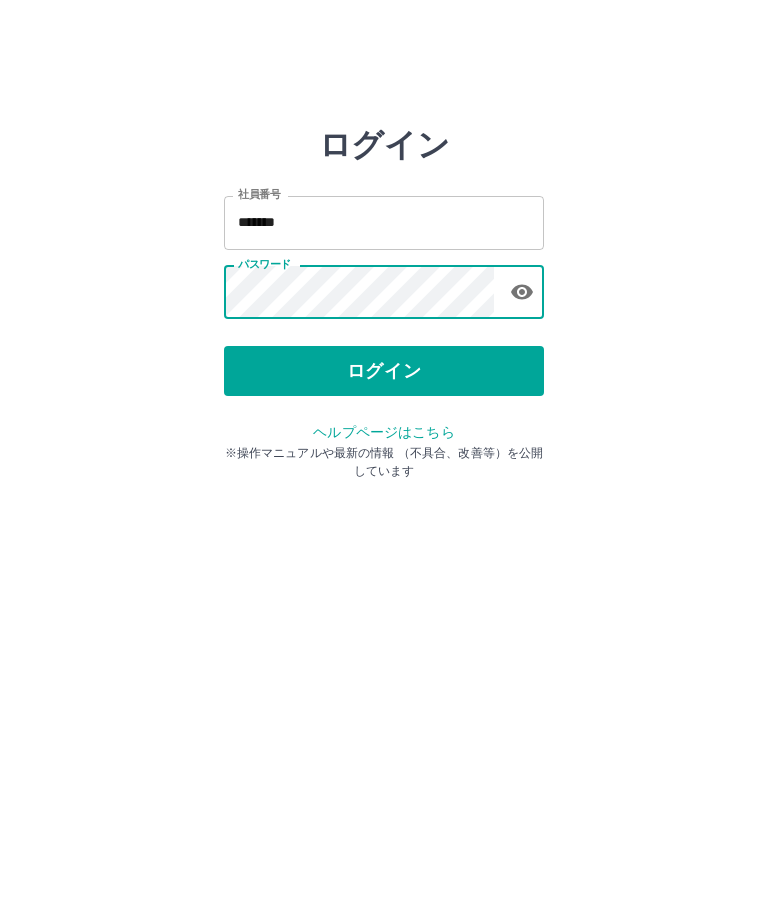 click on "ログイン" at bounding box center [384, 371] 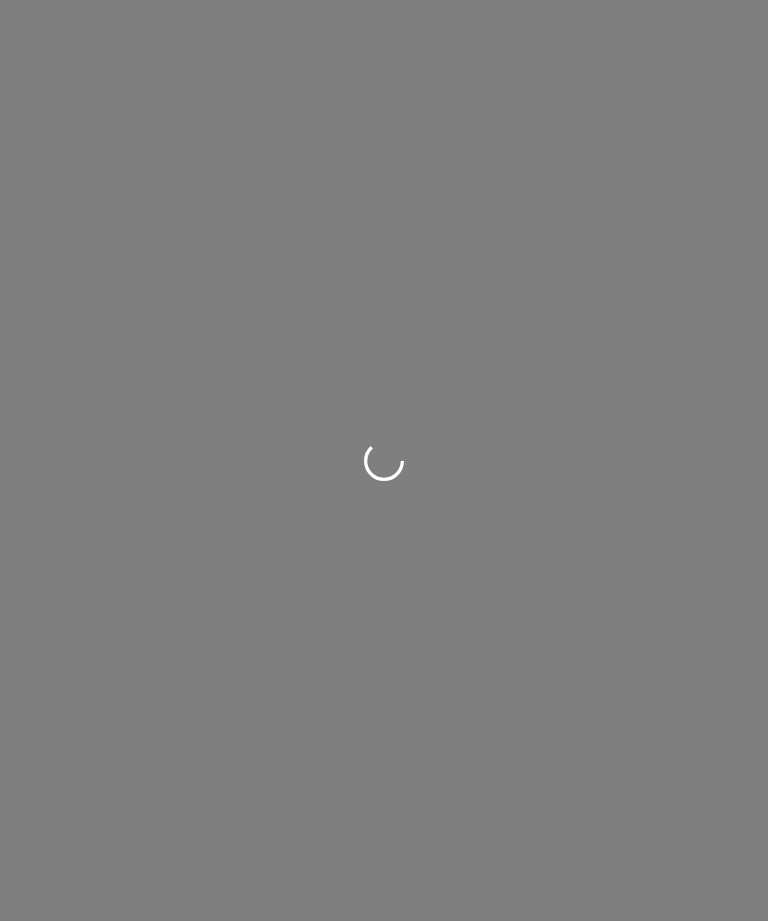 scroll, scrollTop: 0, scrollLeft: 0, axis: both 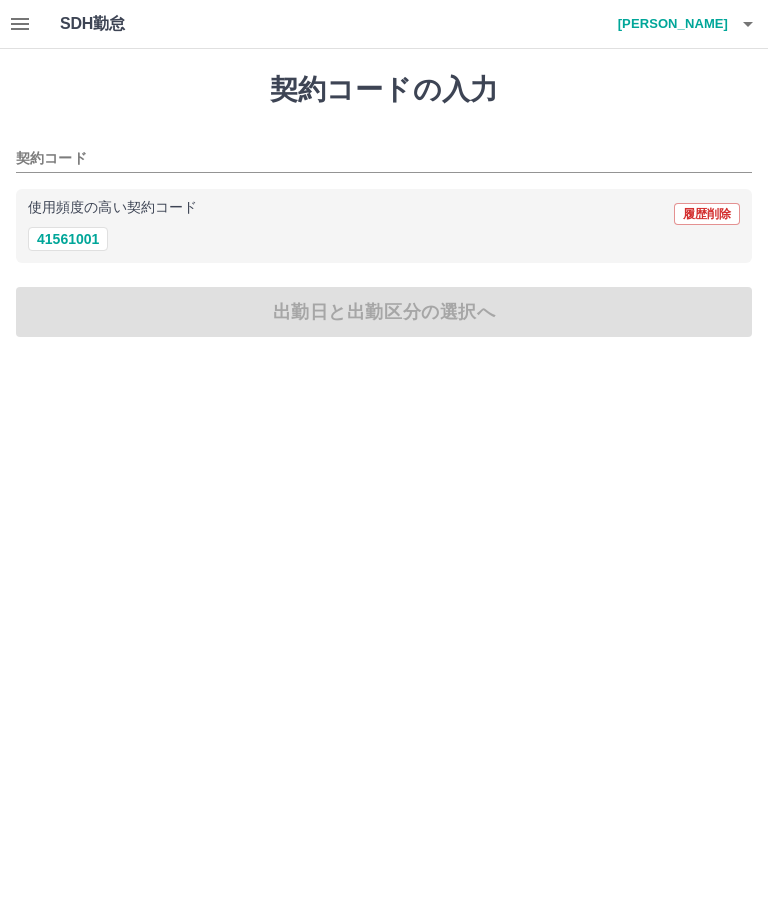 click on "41561001" at bounding box center [68, 239] 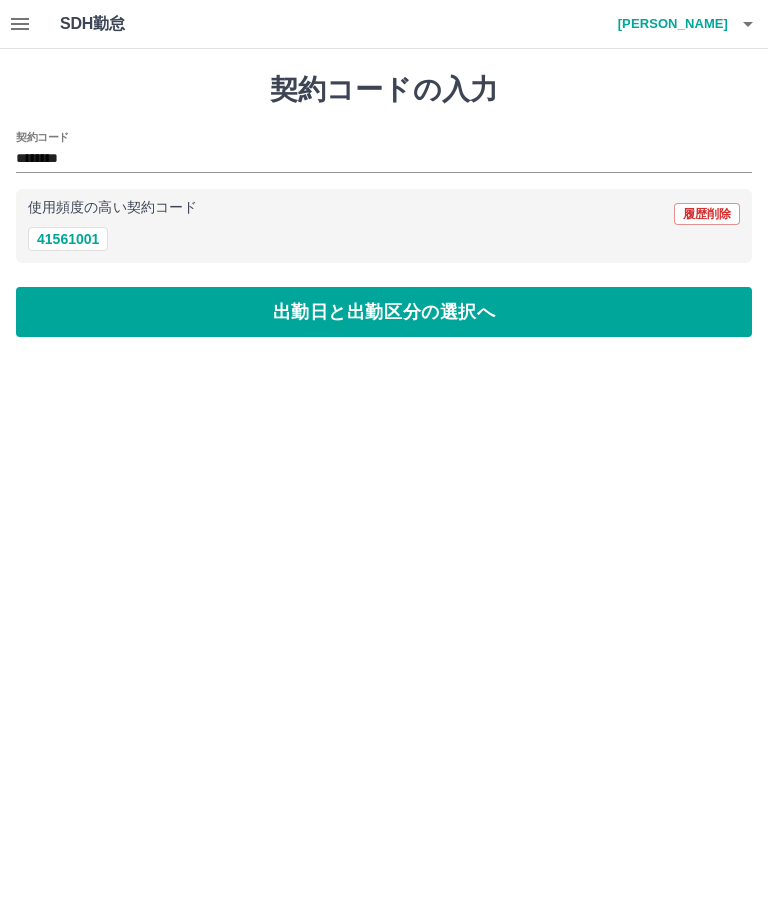 click on "出勤日と出勤区分の選択へ" at bounding box center (384, 312) 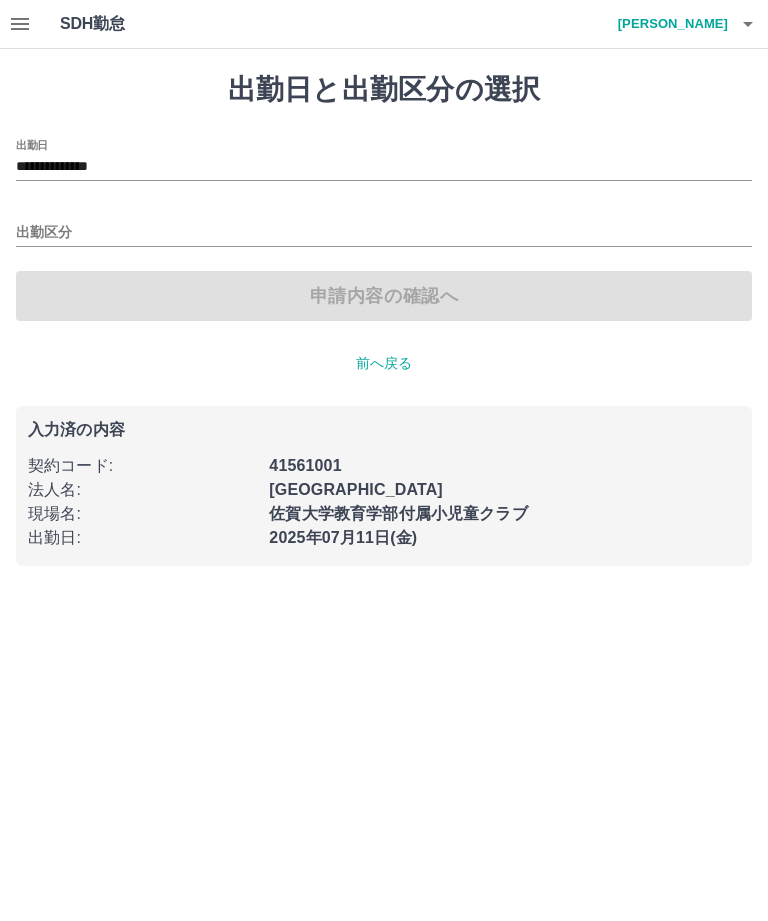 click on "**********" at bounding box center (384, 167) 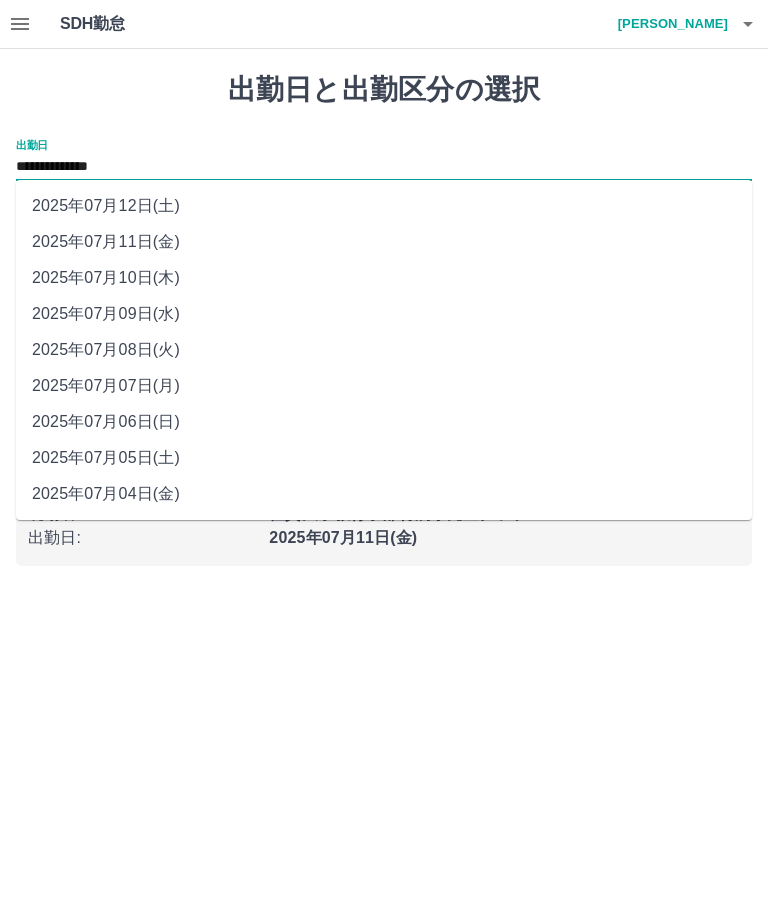 click on "2025年07月12日(土)" at bounding box center [384, 206] 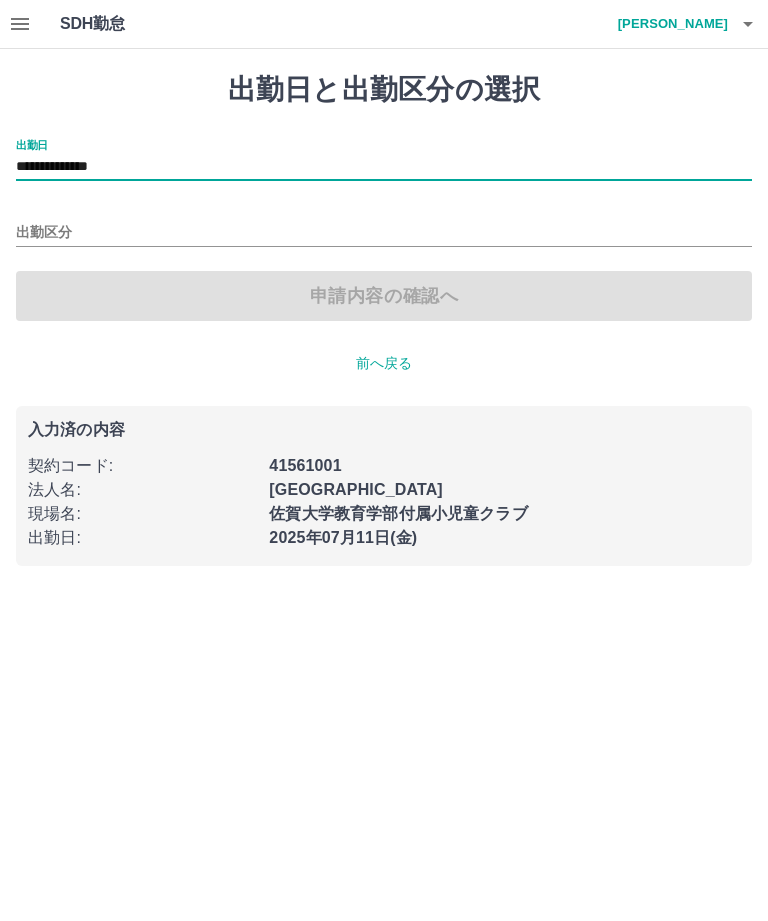 click on "出勤区分" at bounding box center (384, 233) 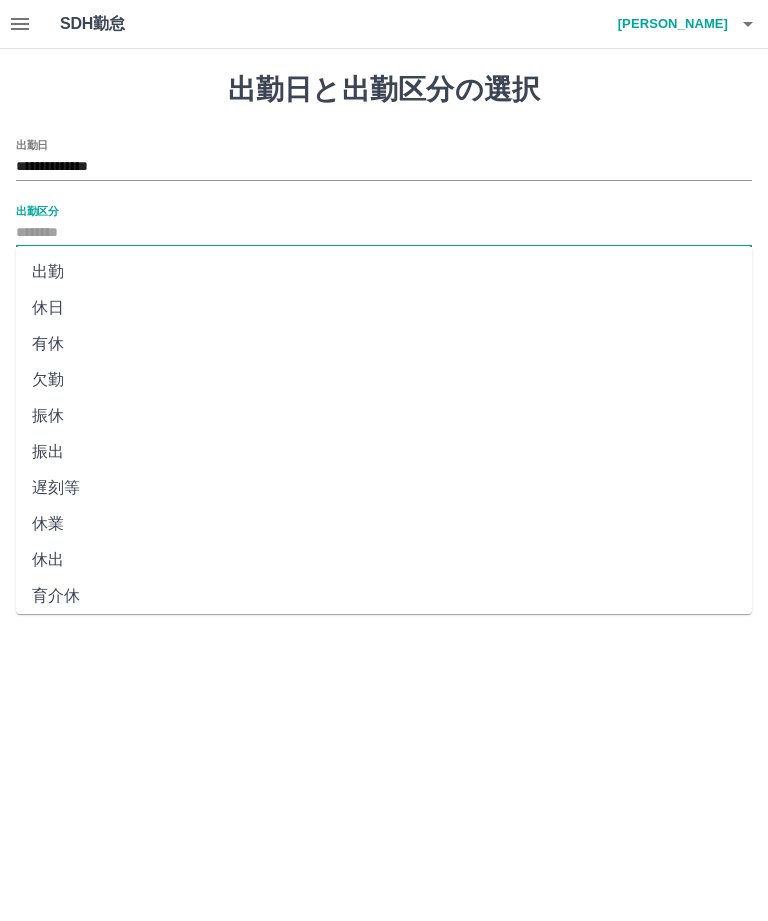 click on "休日" at bounding box center (384, 308) 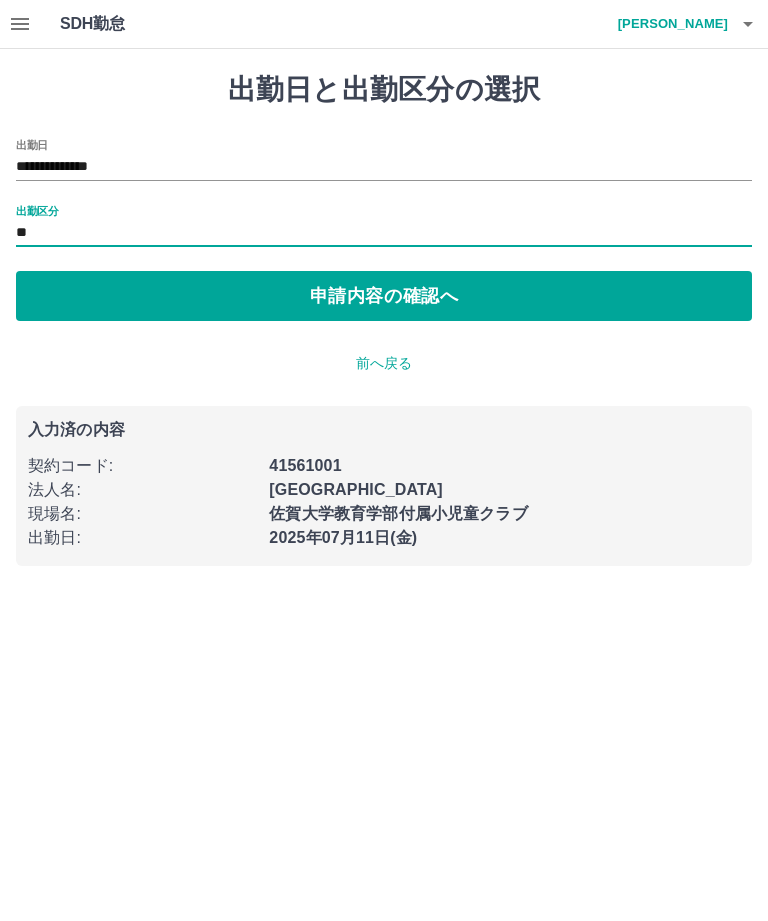 click on "申請内容の確認へ" at bounding box center (384, 296) 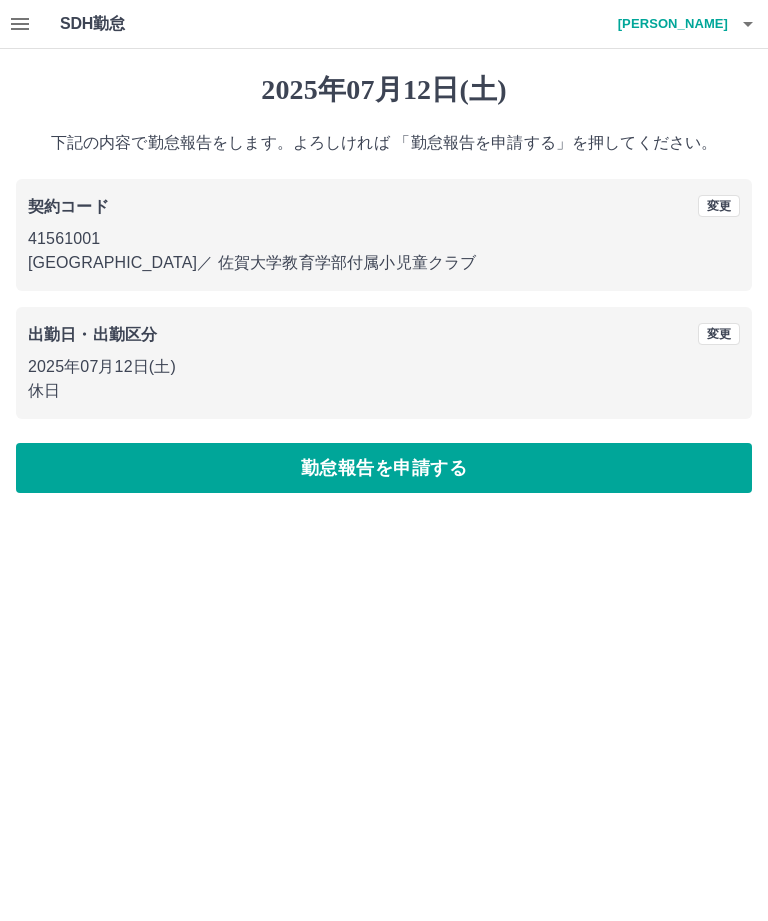 click on "勤怠報告を申請する" at bounding box center (384, 468) 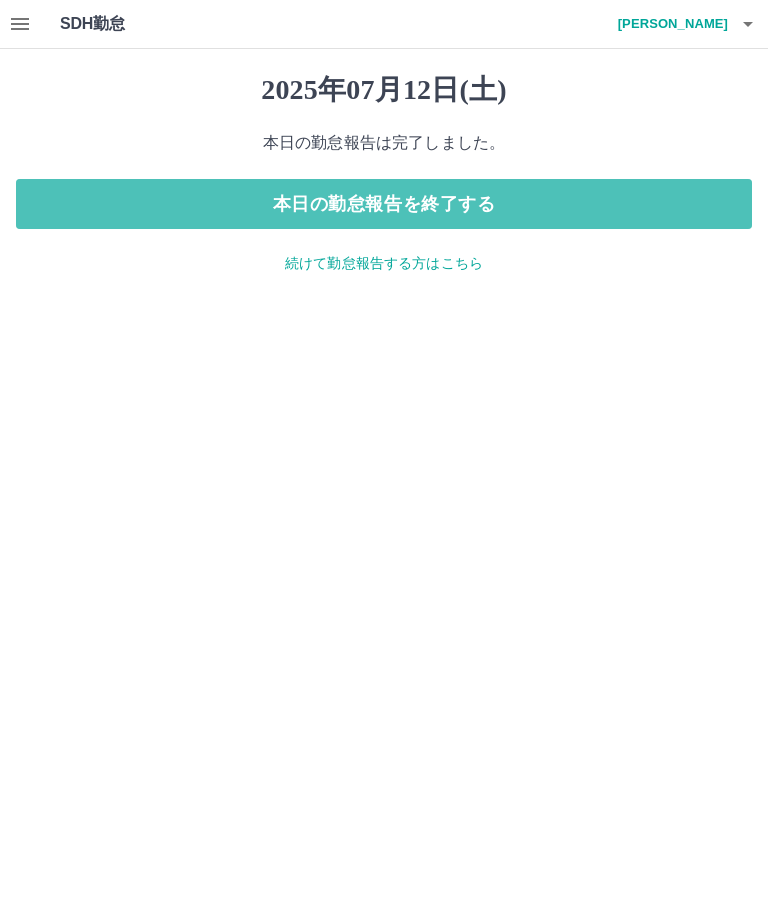 click on "本日の勤怠報告を終了する" at bounding box center (384, 204) 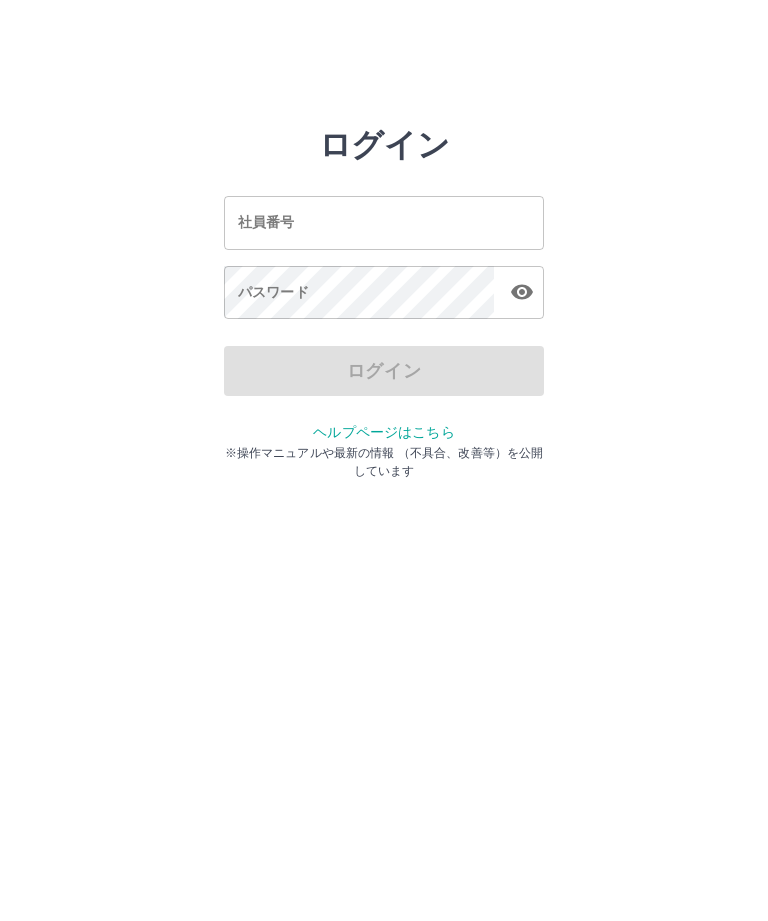 scroll, scrollTop: 0, scrollLeft: 0, axis: both 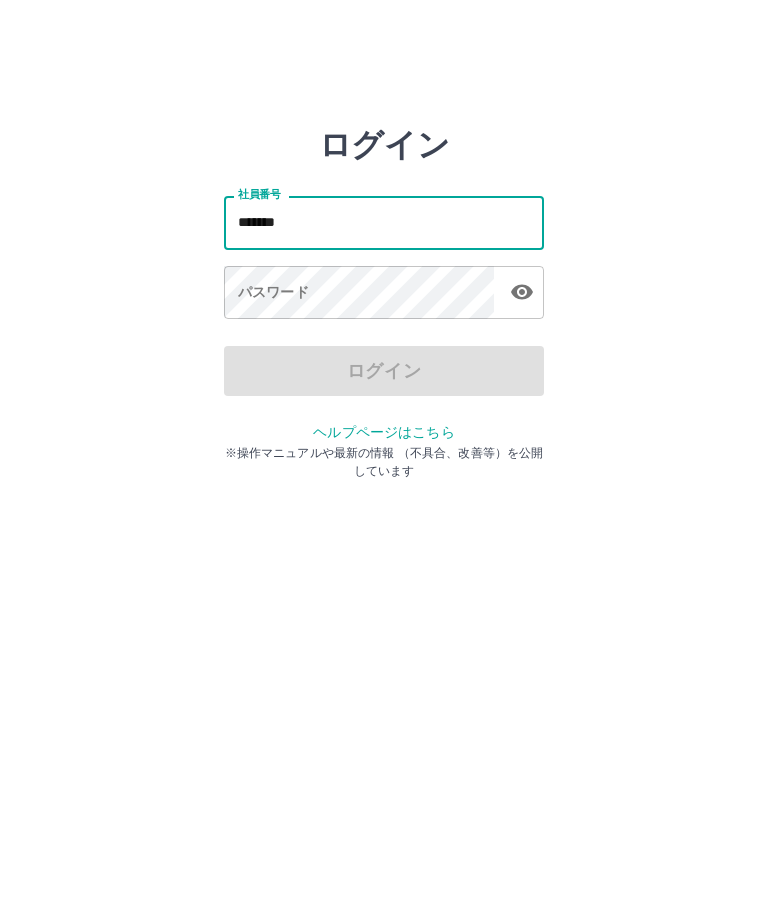 type on "*******" 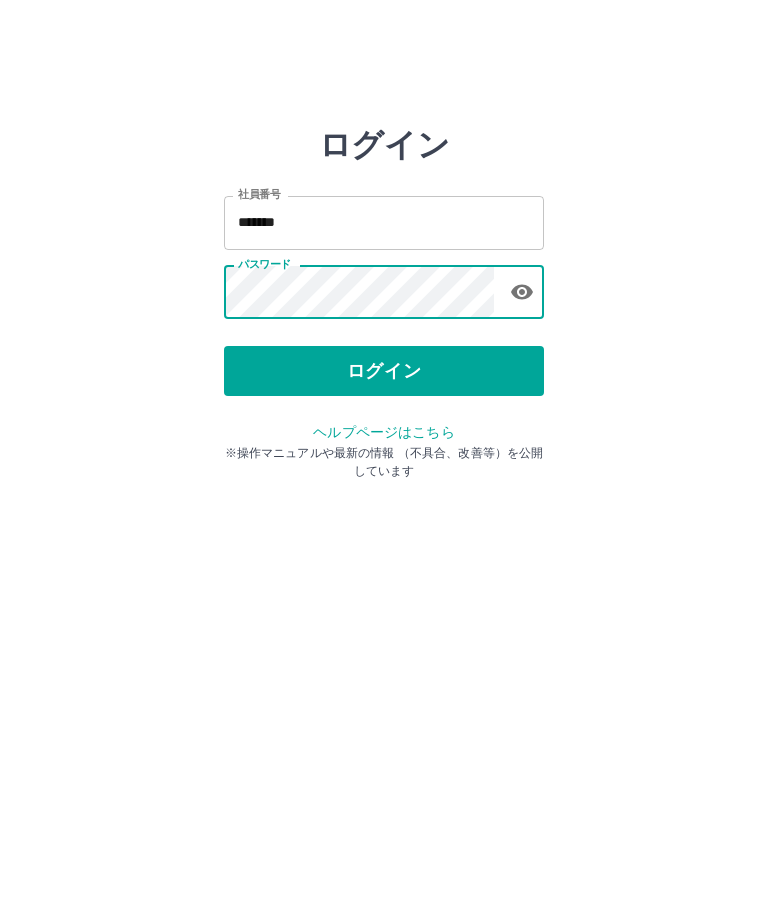 click on "ログイン" at bounding box center (384, 371) 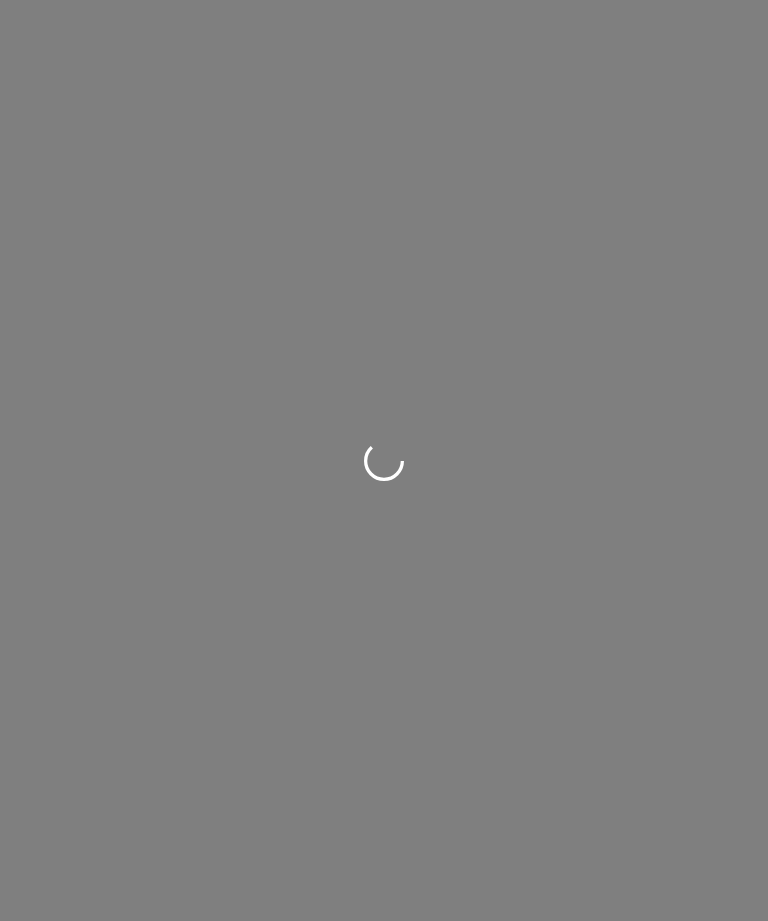 scroll, scrollTop: 0, scrollLeft: 0, axis: both 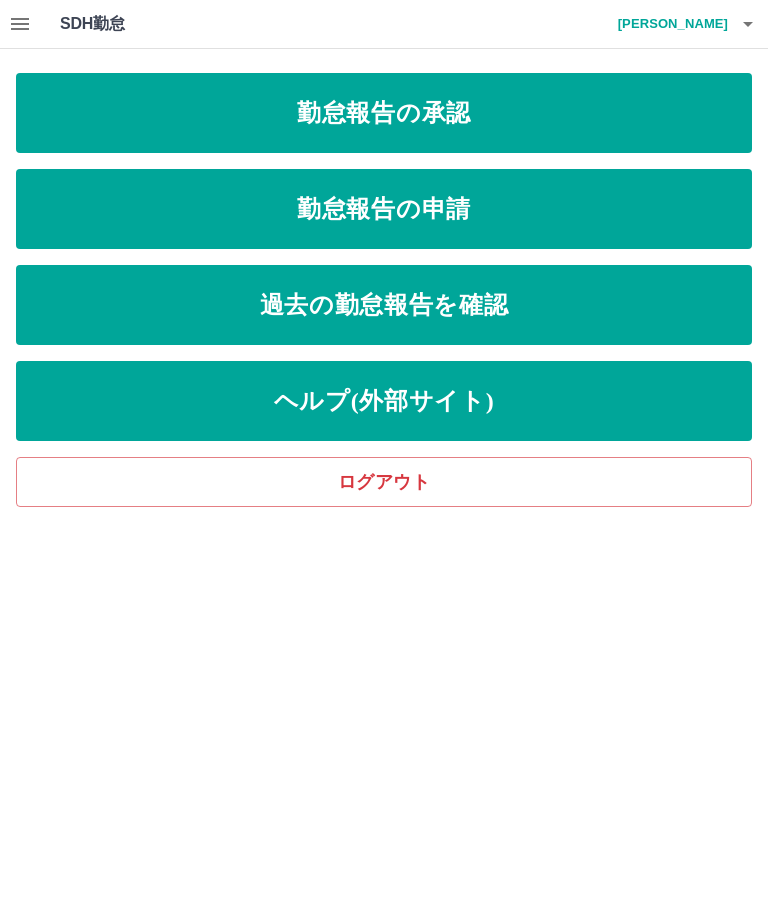 click on "勤怠報告の承認" at bounding box center (384, 113) 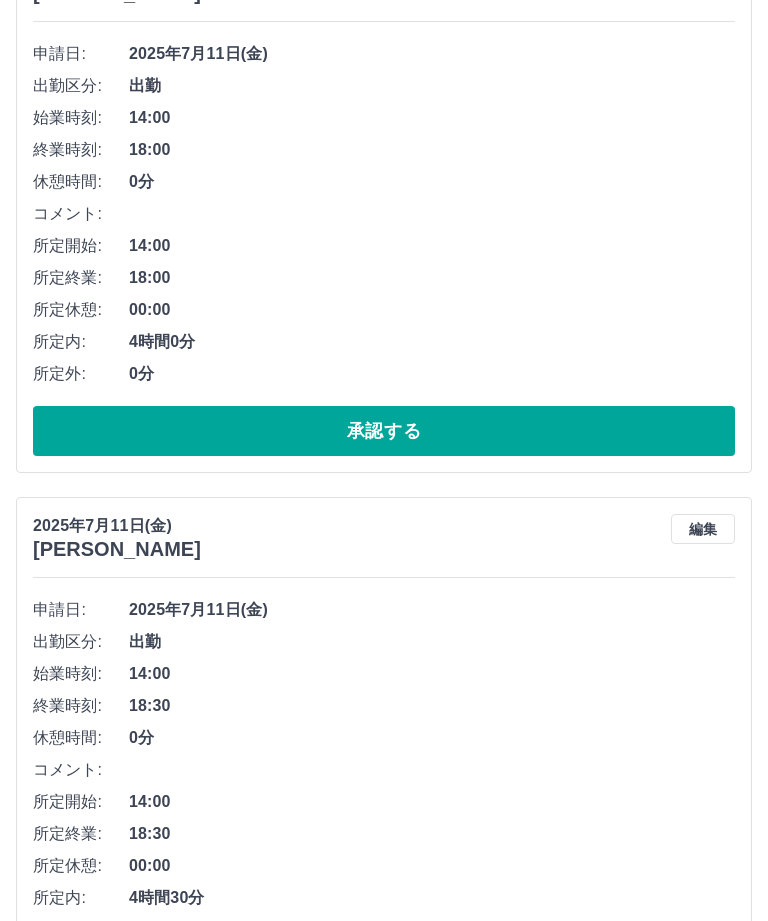 scroll, scrollTop: 0, scrollLeft: 0, axis: both 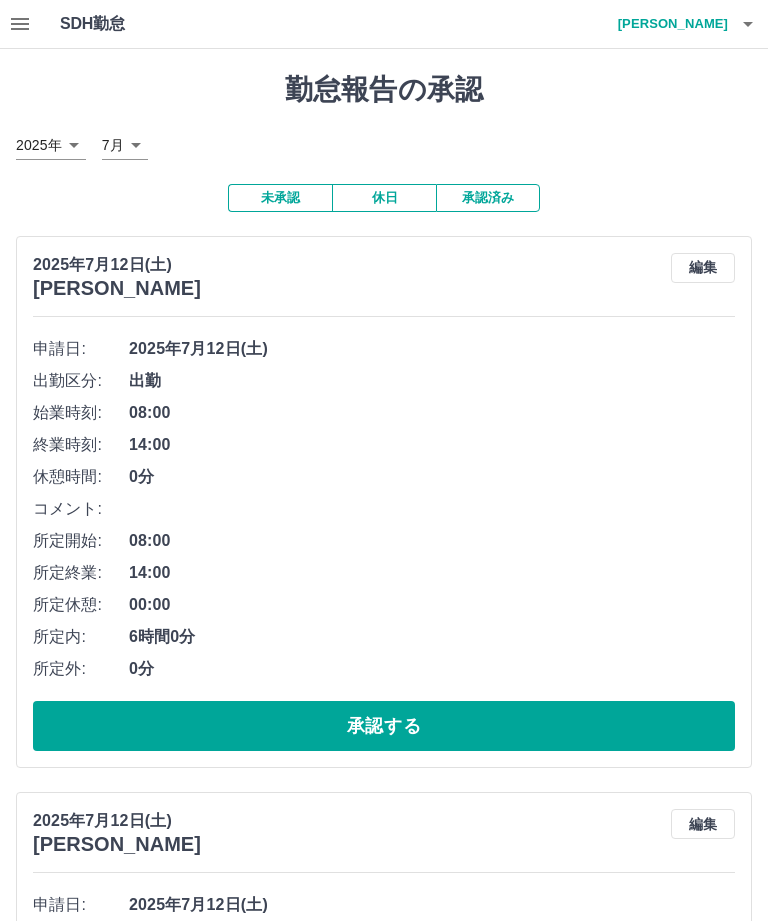 click on "[PERSON_NAME]" at bounding box center (668, 24) 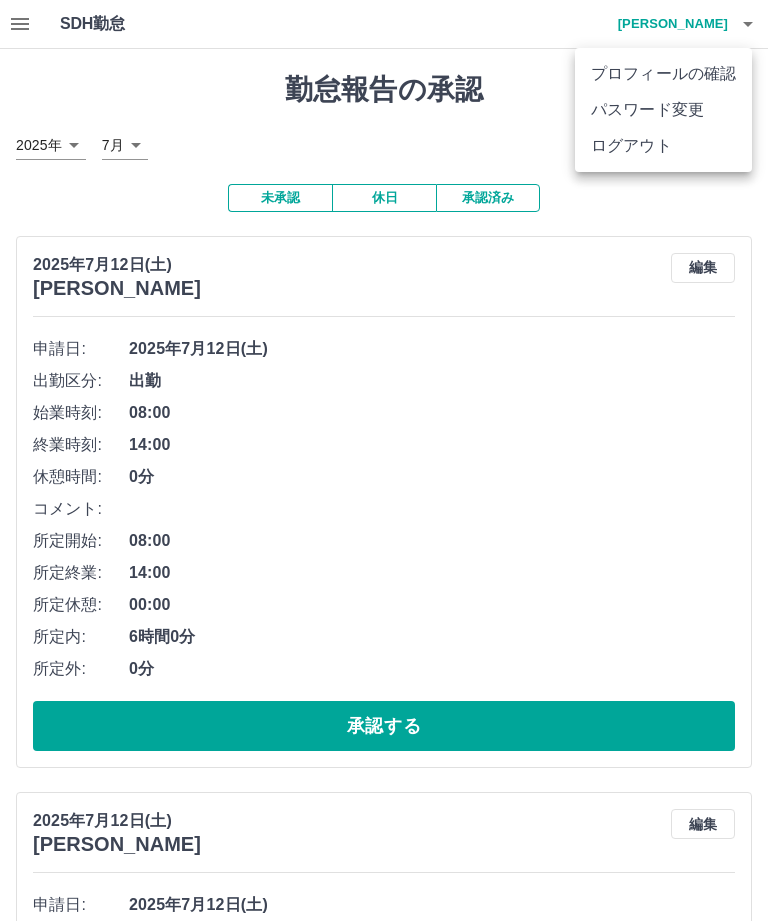 click on "ログアウト" at bounding box center (663, 146) 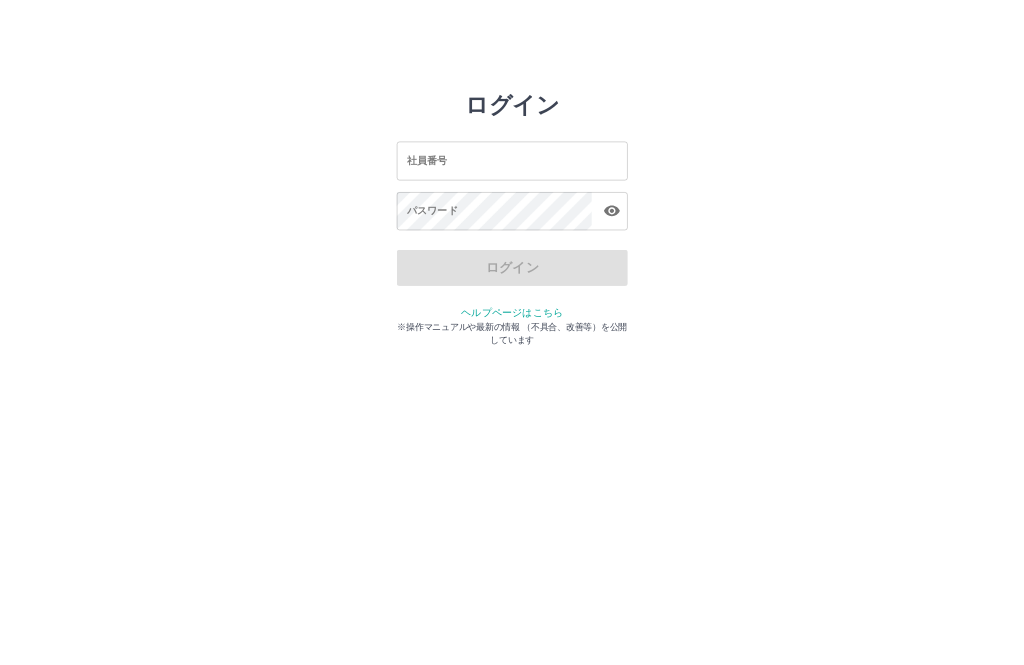 scroll, scrollTop: 0, scrollLeft: 0, axis: both 